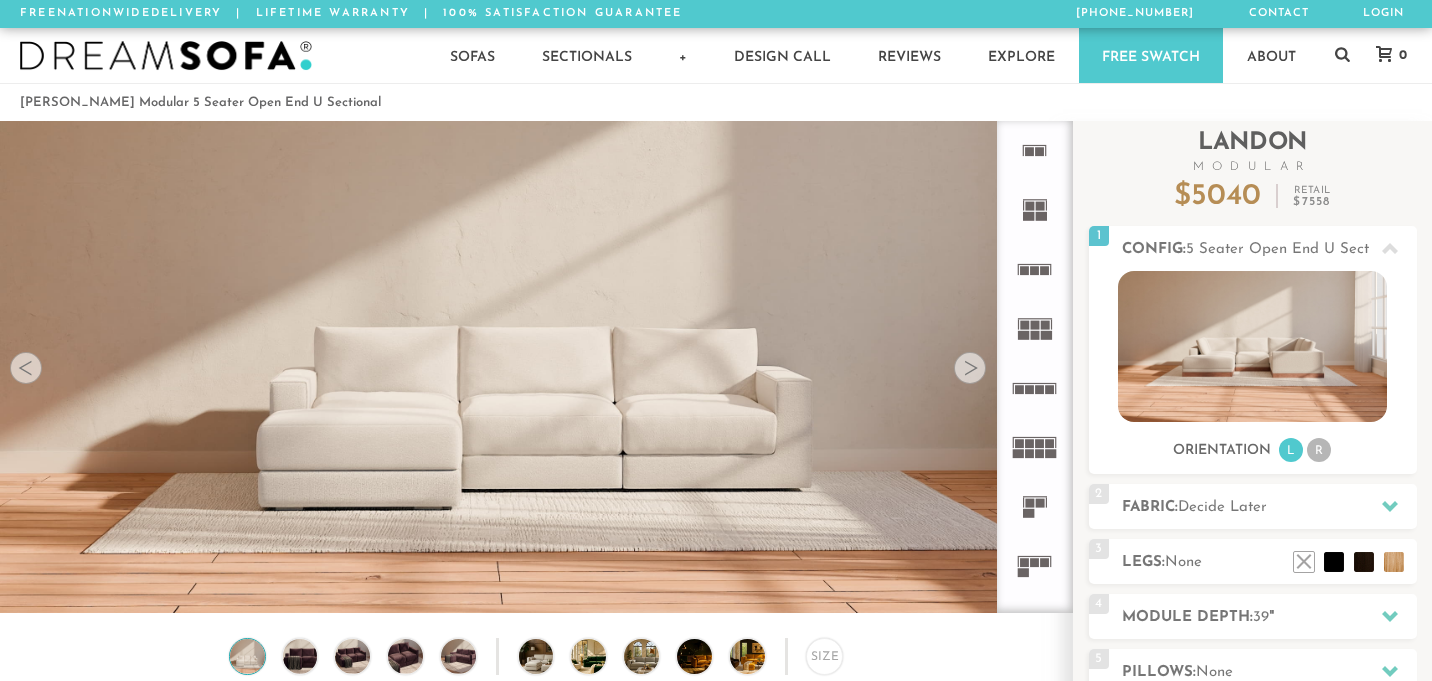 scroll, scrollTop: 0, scrollLeft: 0, axis: both 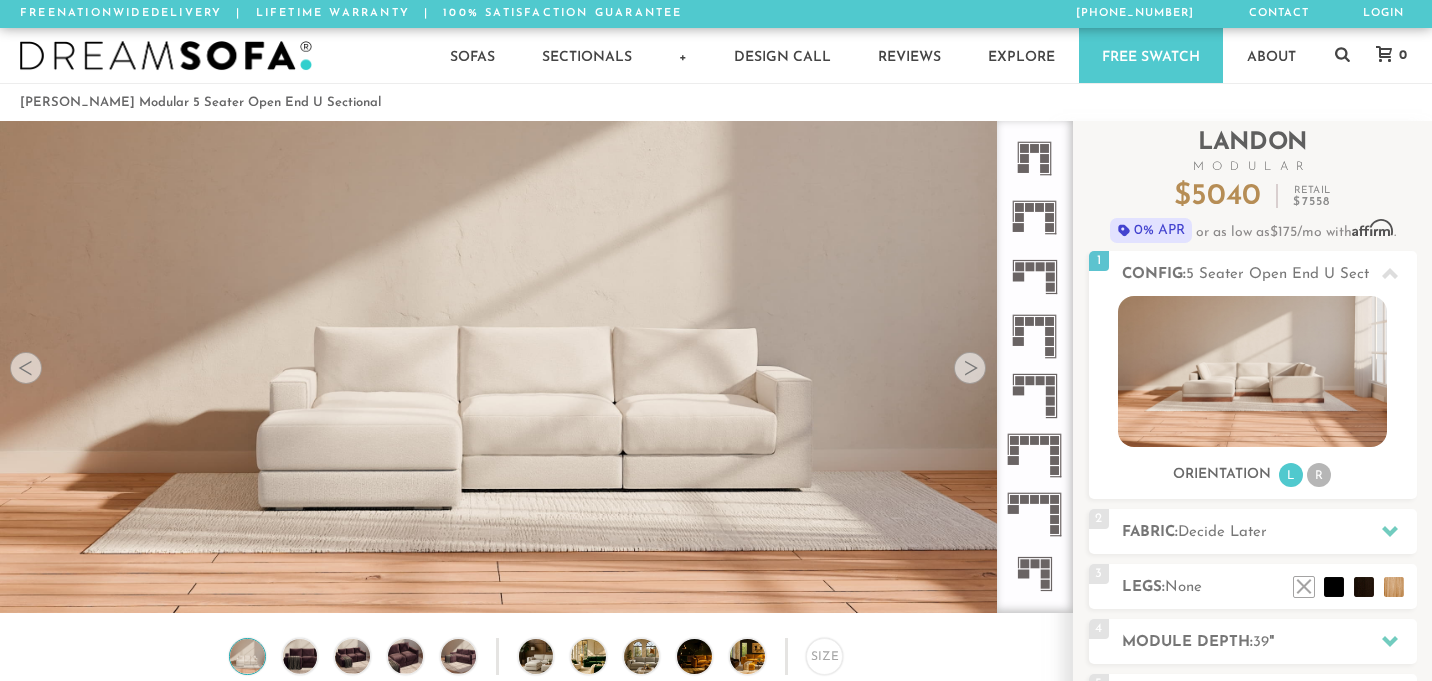click 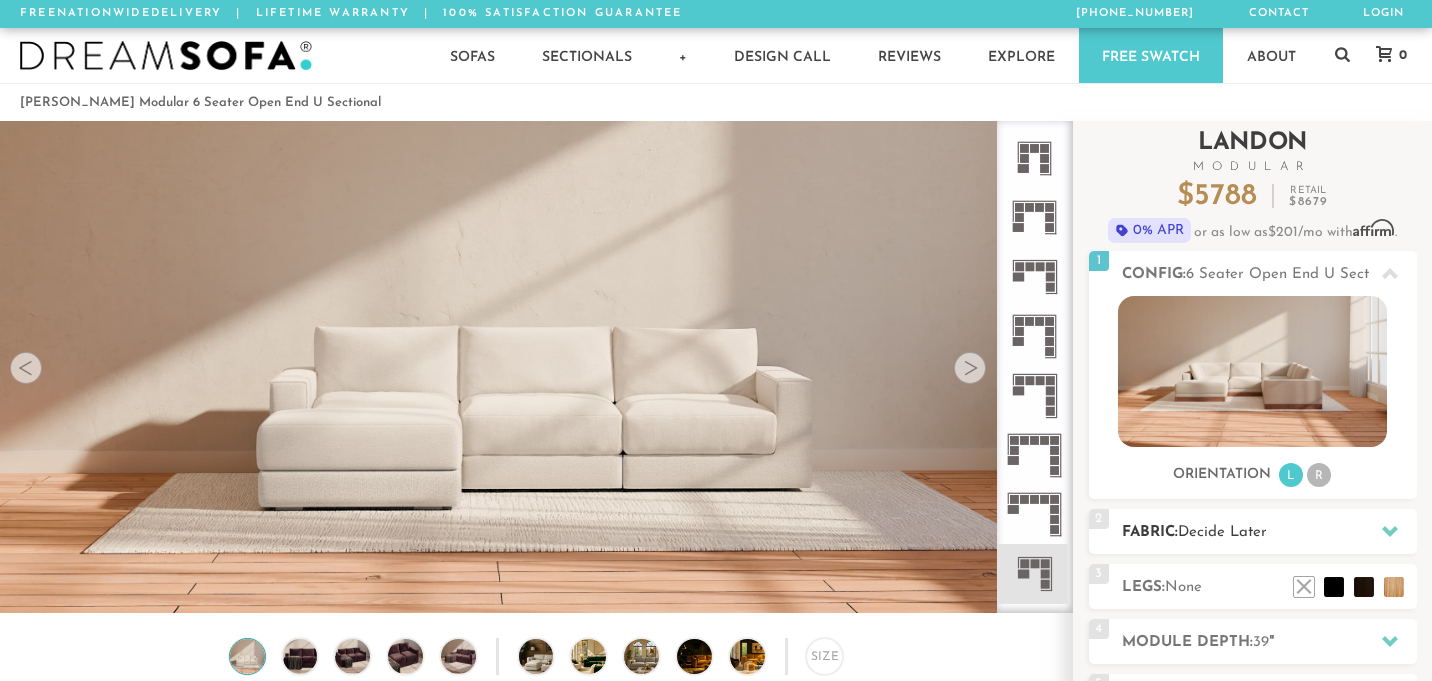 click on "Fabric:  Decide Later" at bounding box center (1269, 532) 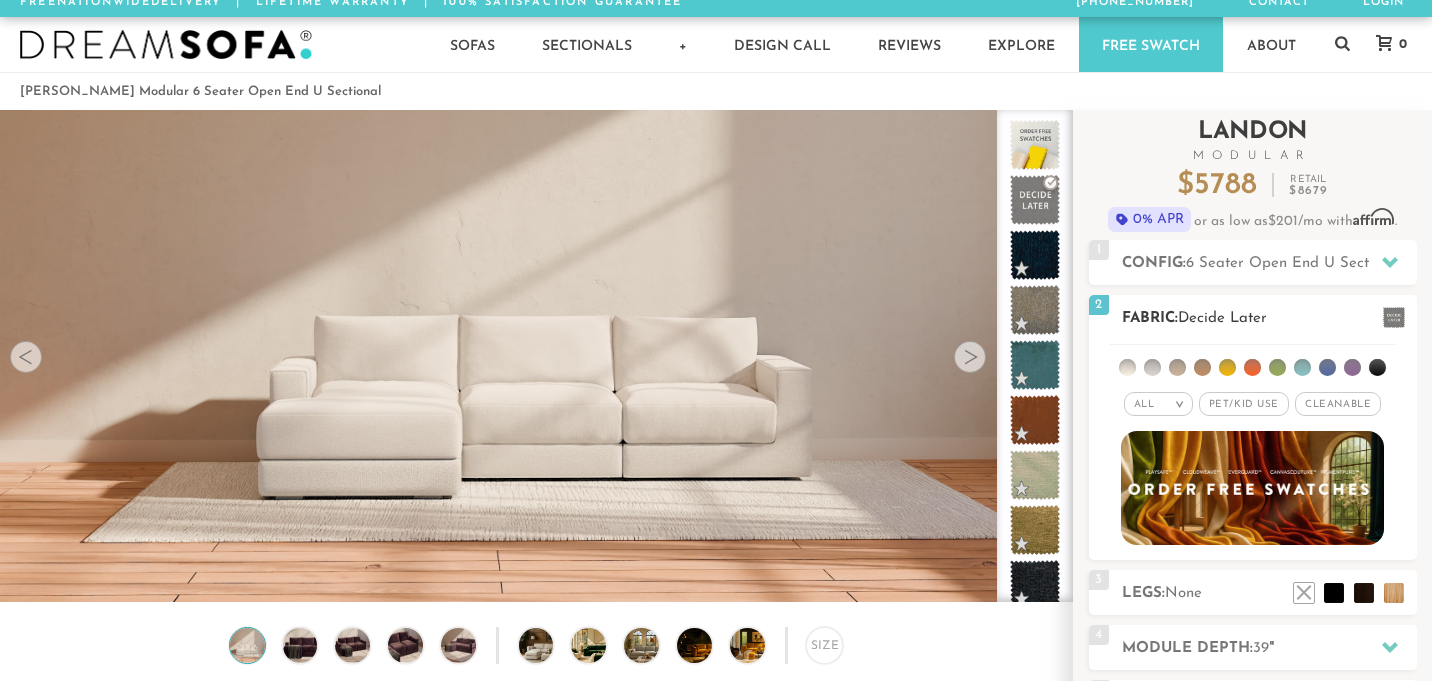 scroll, scrollTop: 10, scrollLeft: 0, axis: vertical 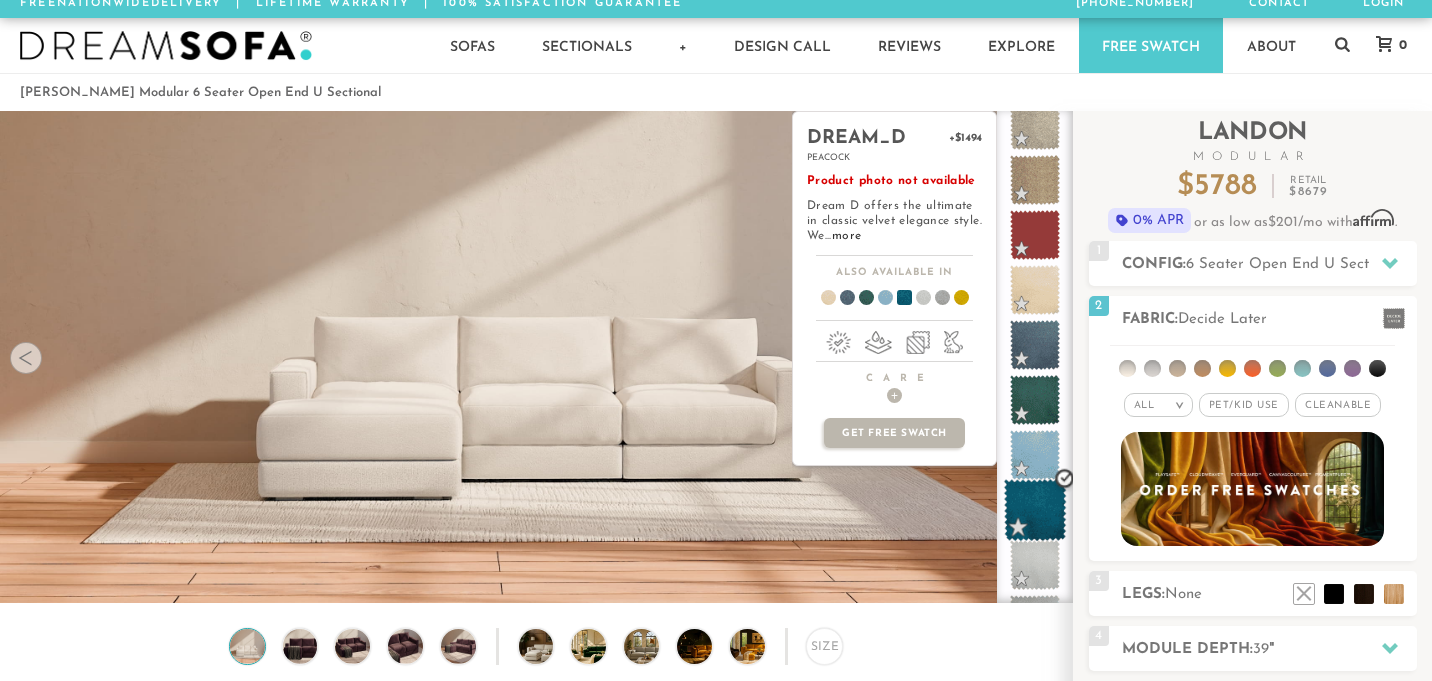 click at bounding box center [1035, 510] 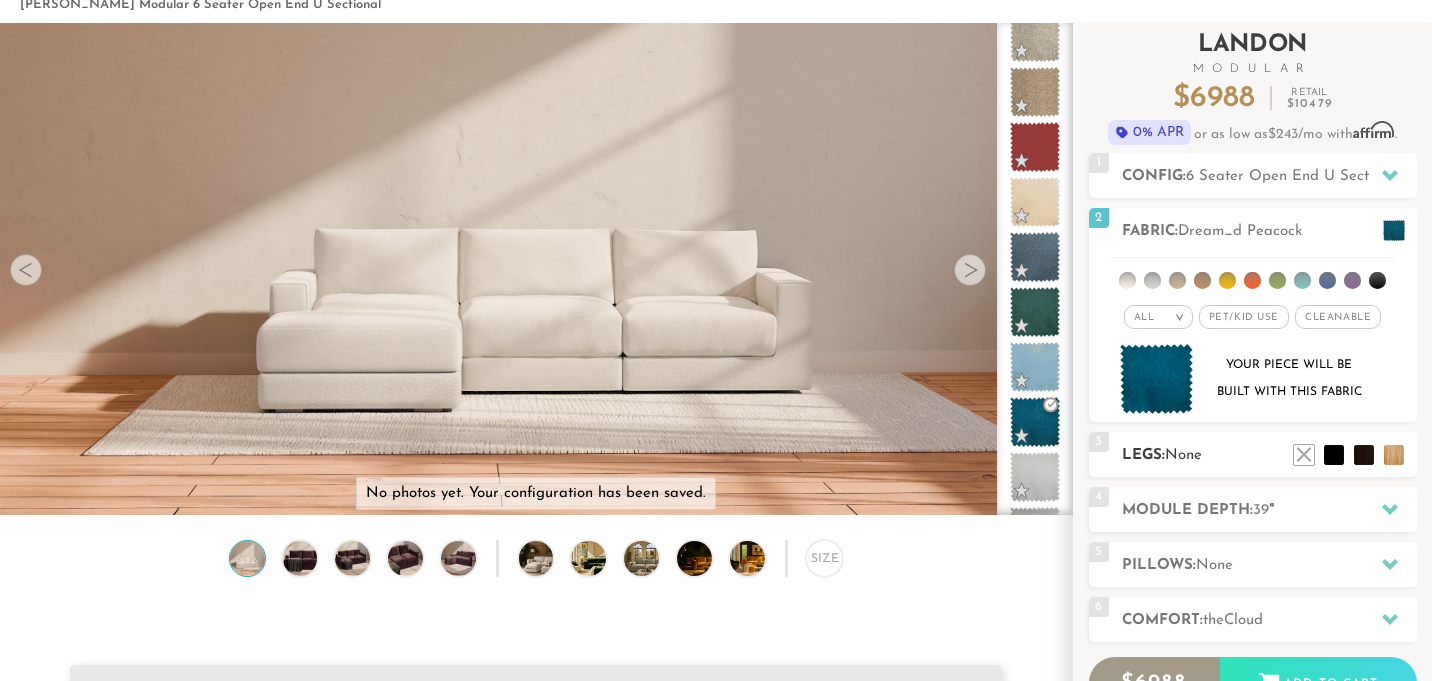 scroll, scrollTop: 106, scrollLeft: 0, axis: vertical 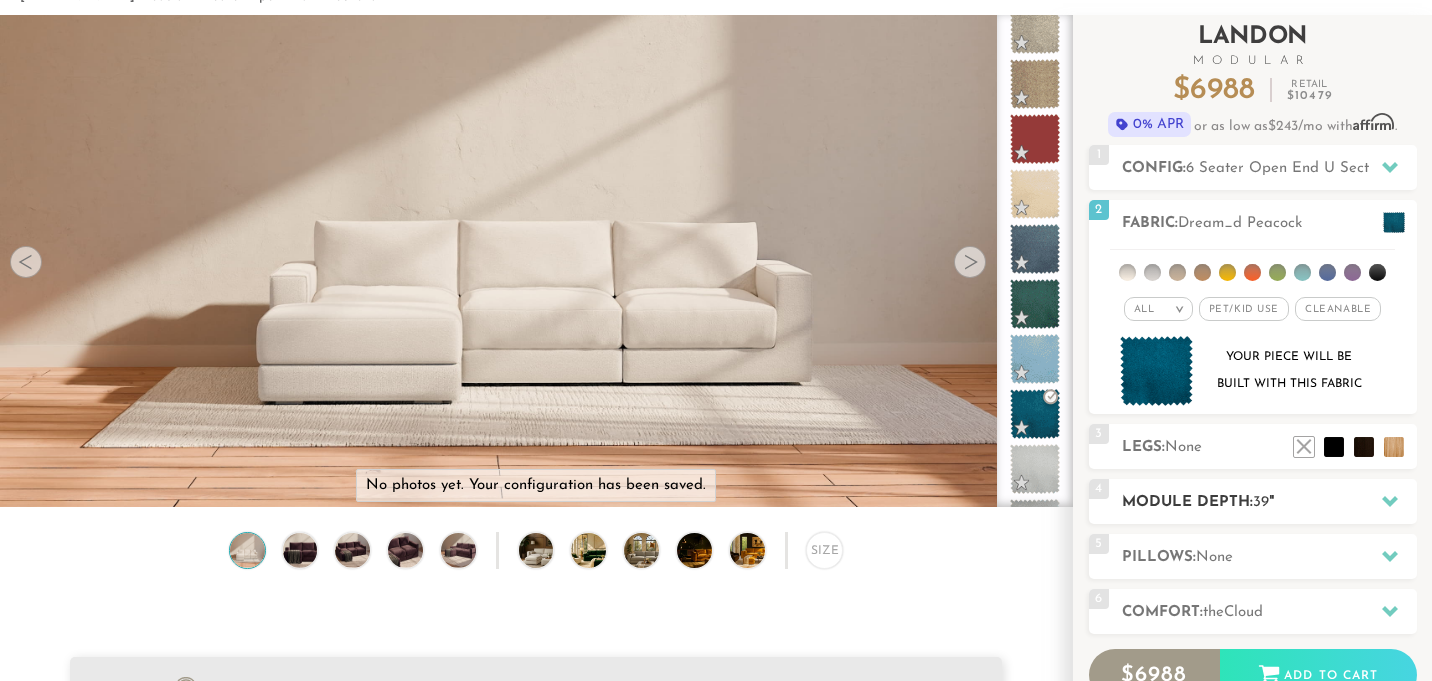 click on "Module Depth:  39 "" at bounding box center (1269, 502) 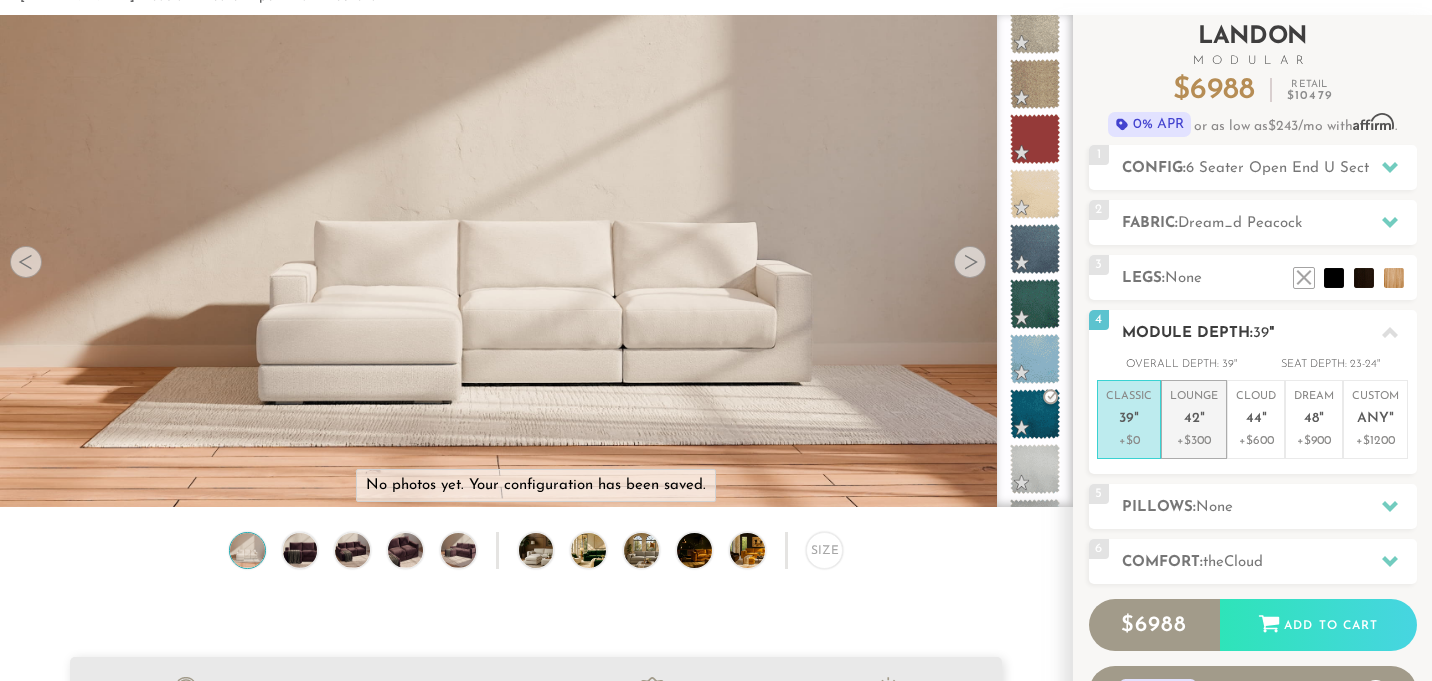 click on "42" at bounding box center (1192, 419) 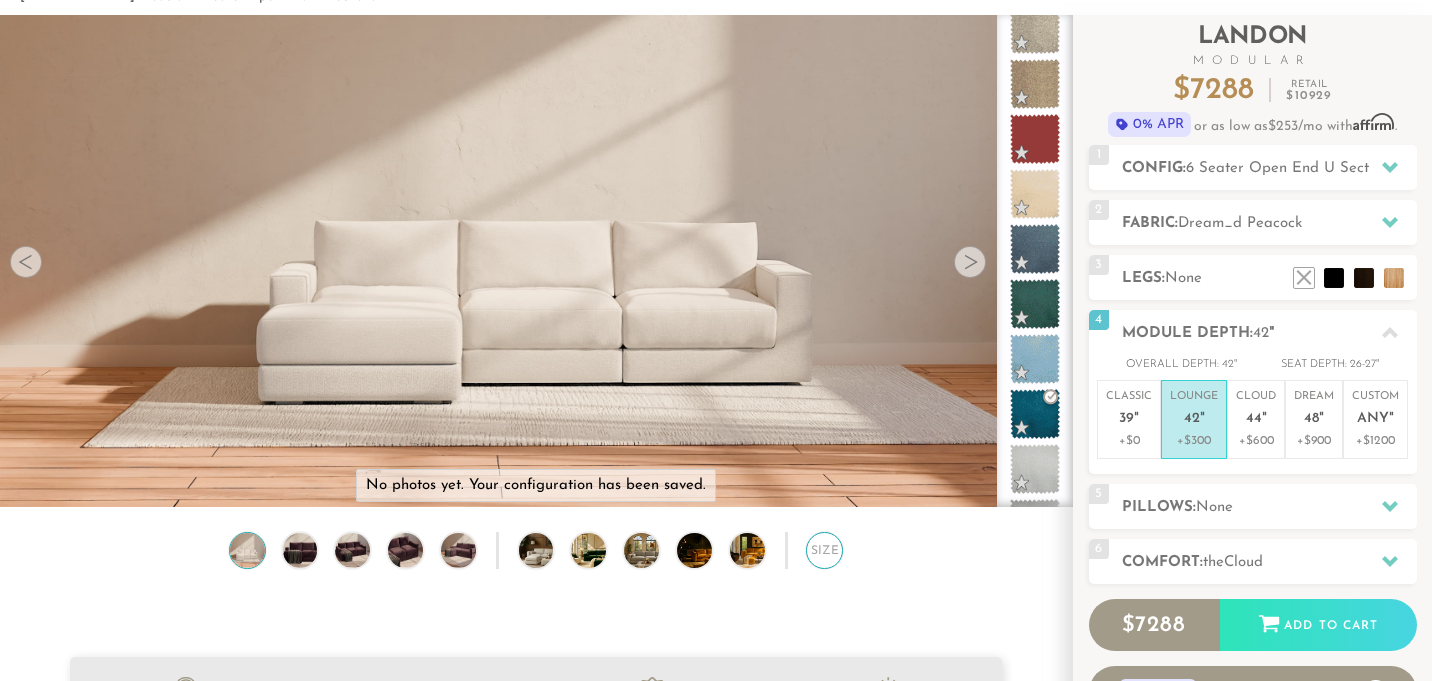 click on "Size" at bounding box center [824, 550] 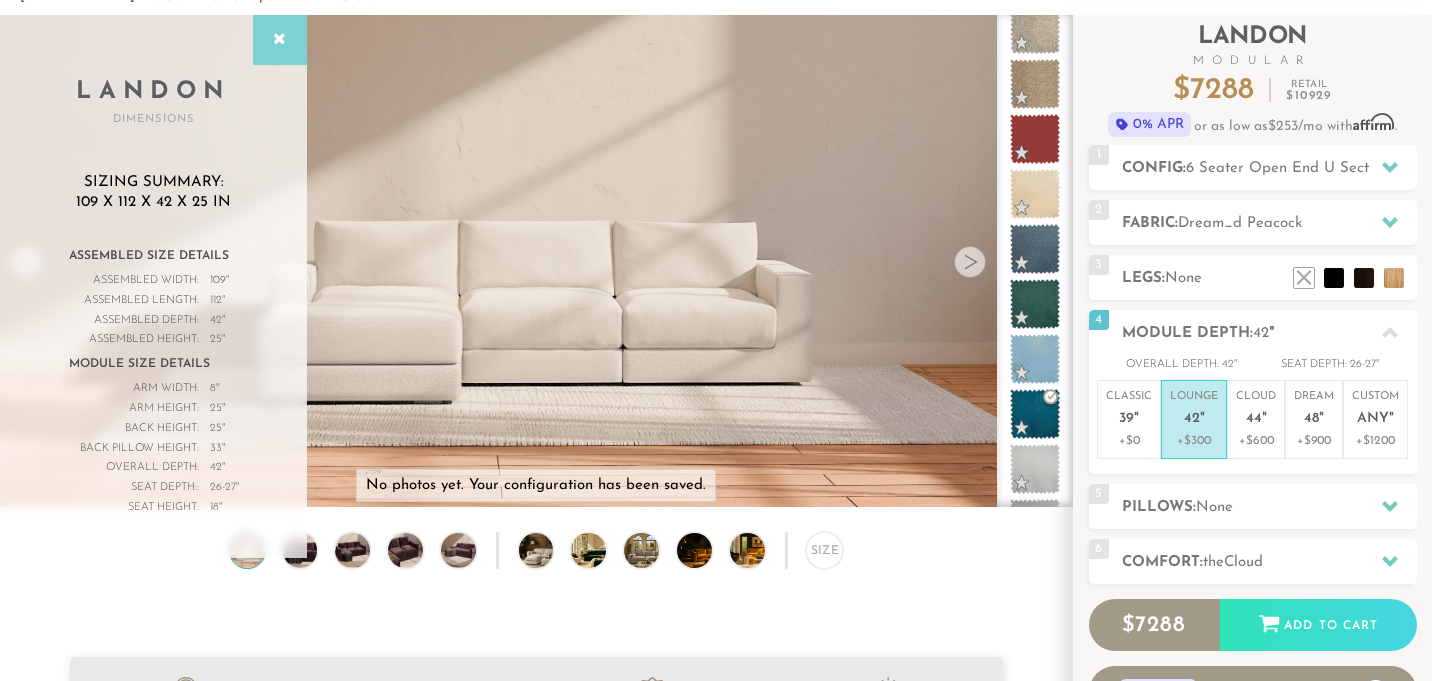 click at bounding box center [280, 40] 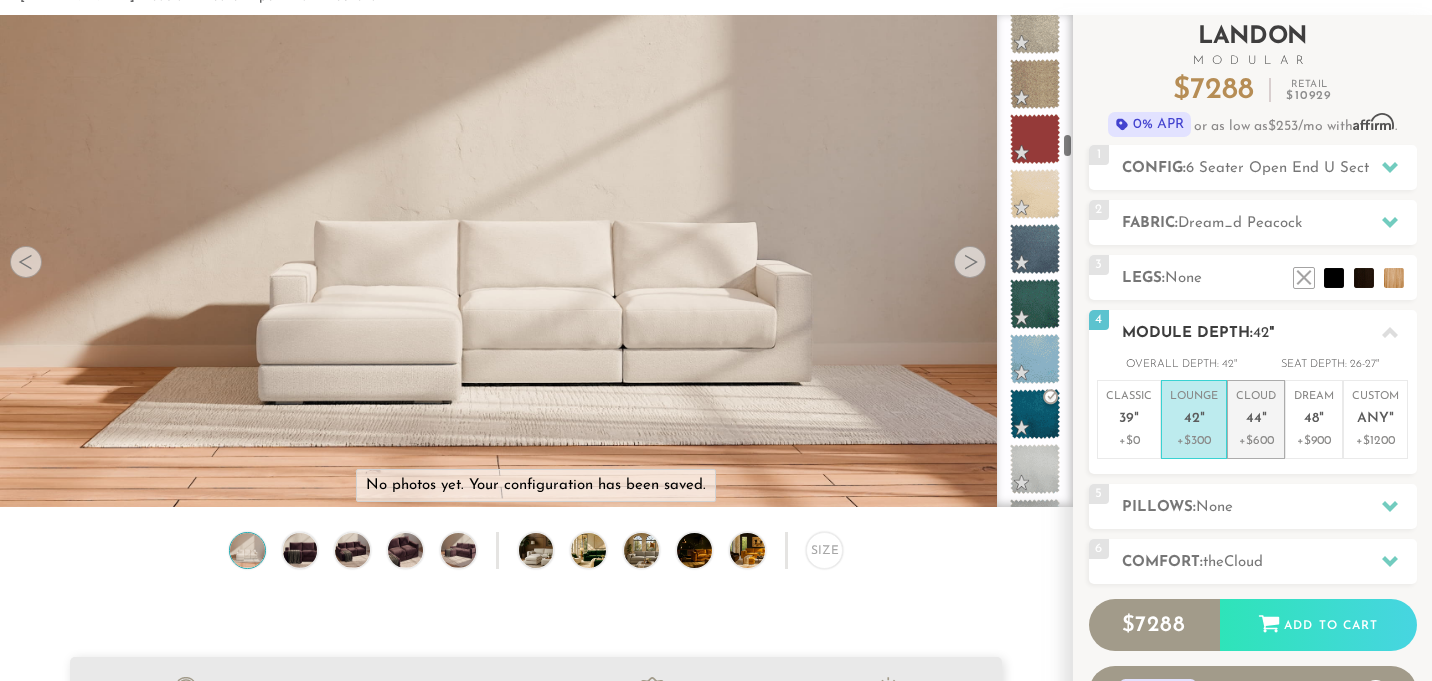 click on "44" at bounding box center [1254, 419] 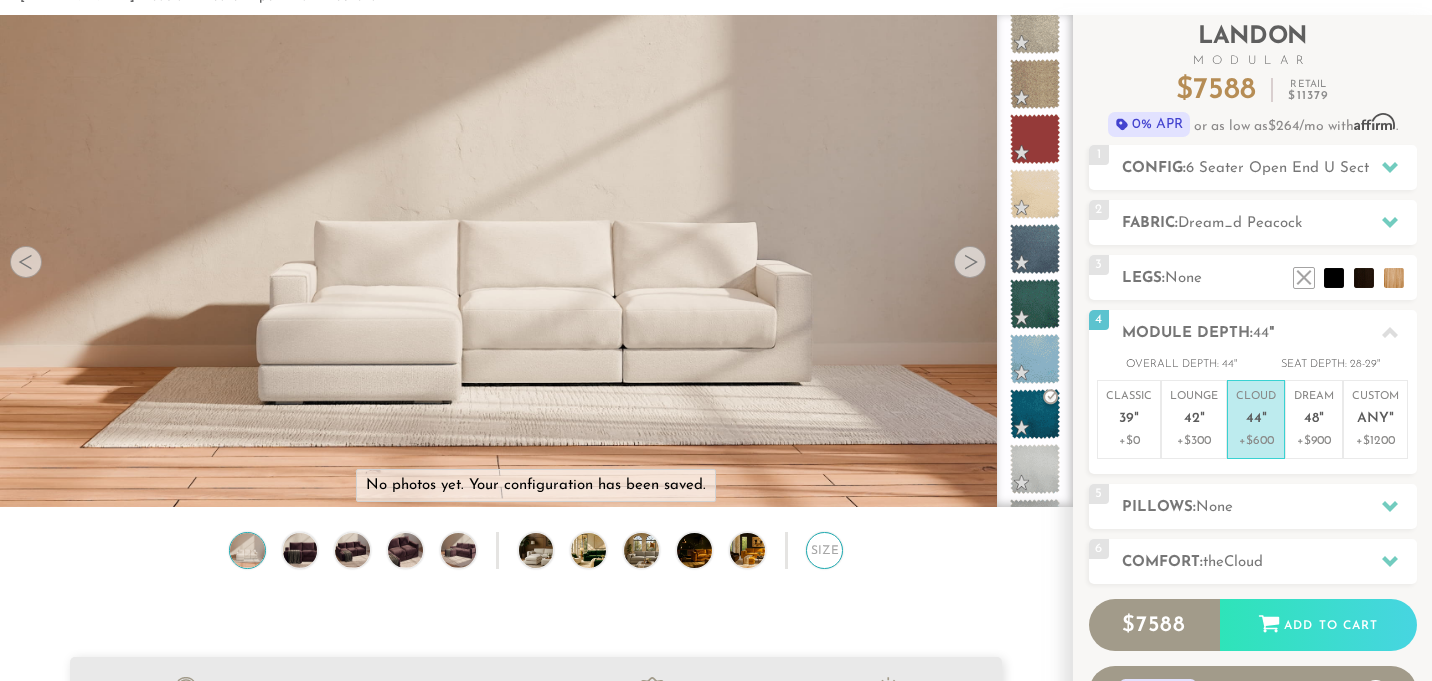 click on "Size" at bounding box center (824, 550) 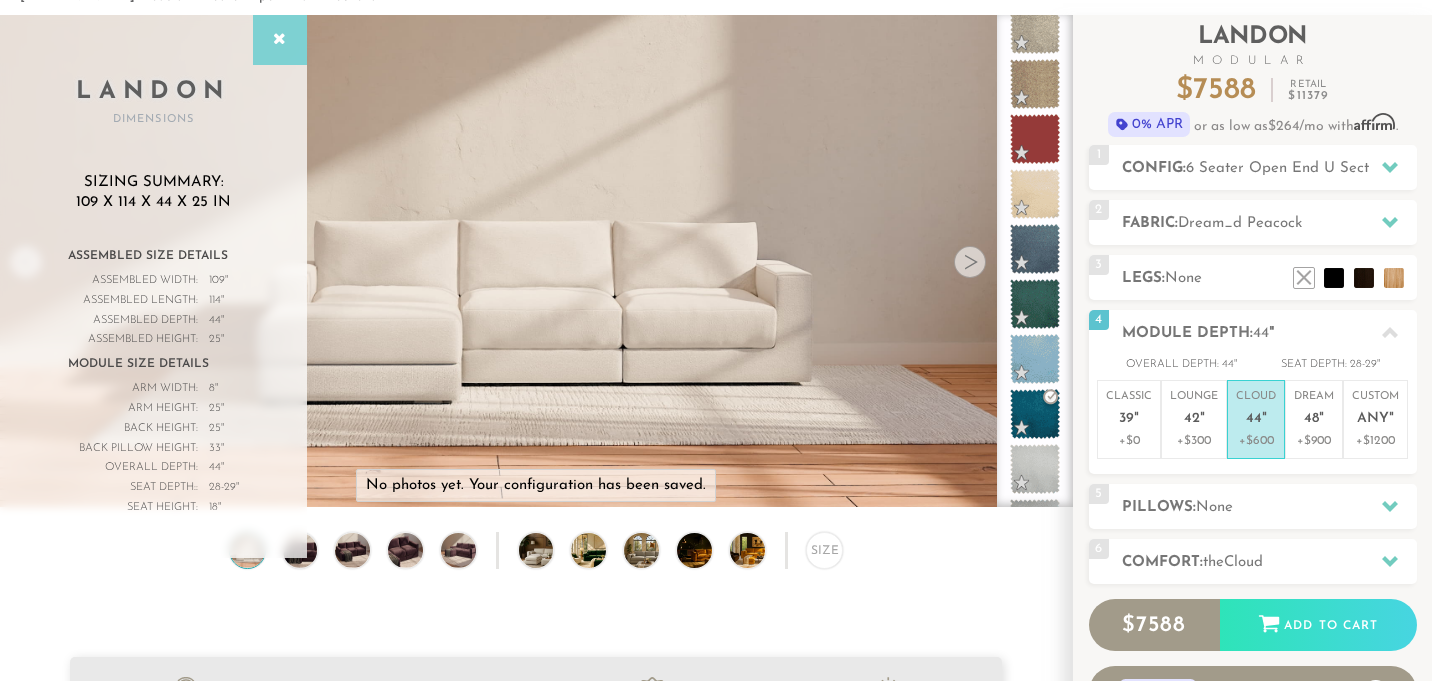 click at bounding box center [280, 40] 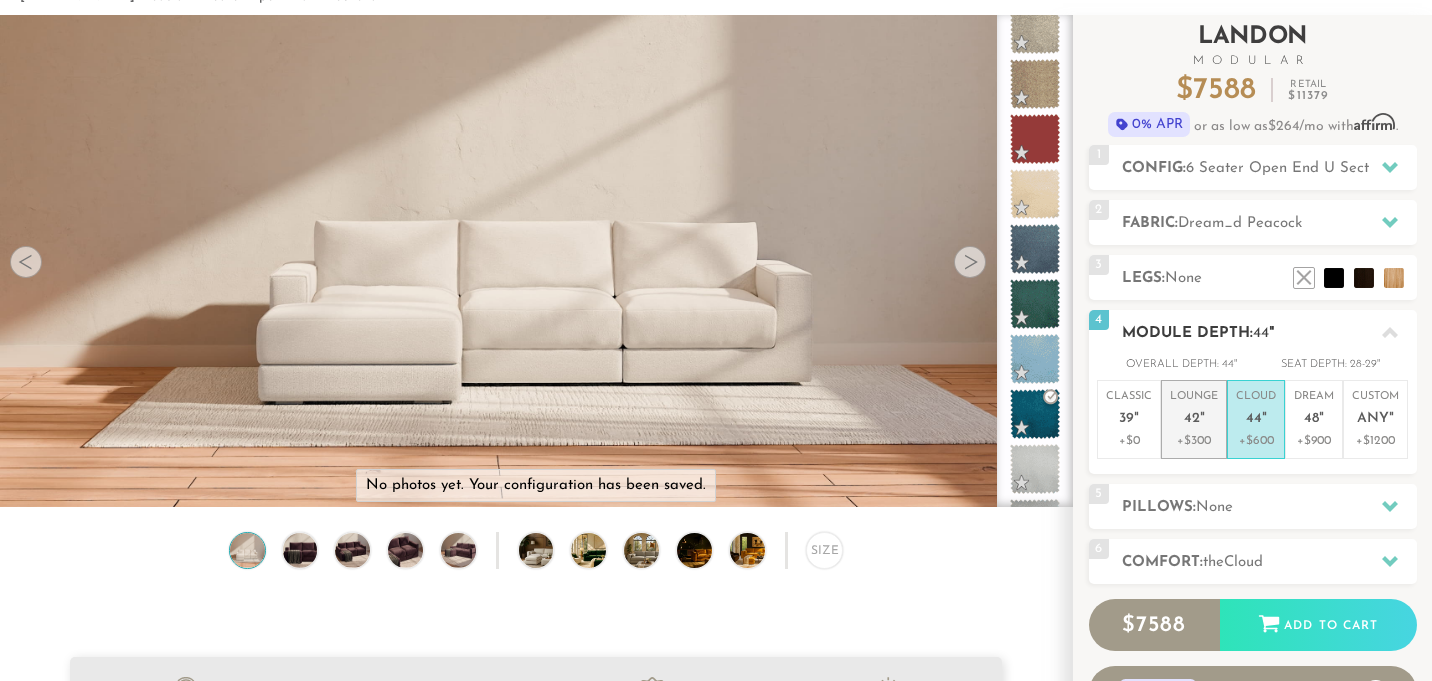 click on "Lounge 42 "" at bounding box center (1194, 410) 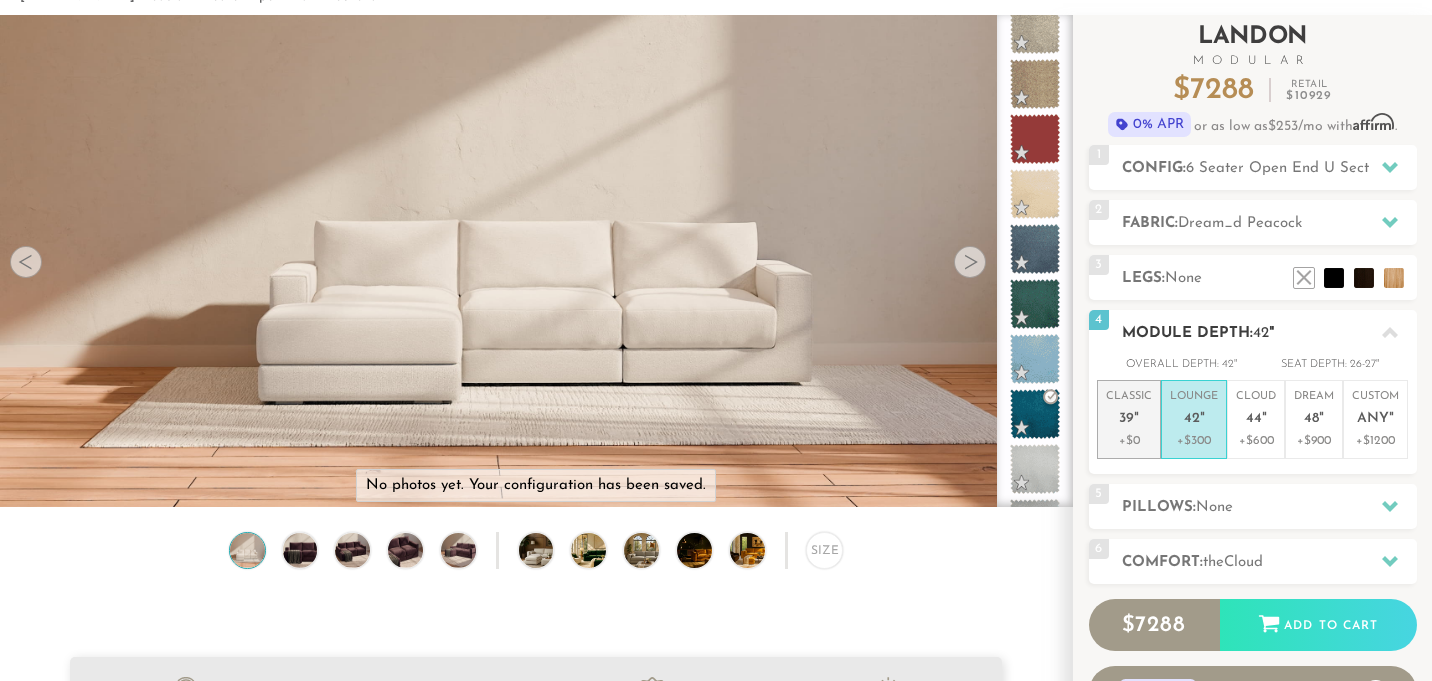 click on "+$0" at bounding box center [1129, 441] 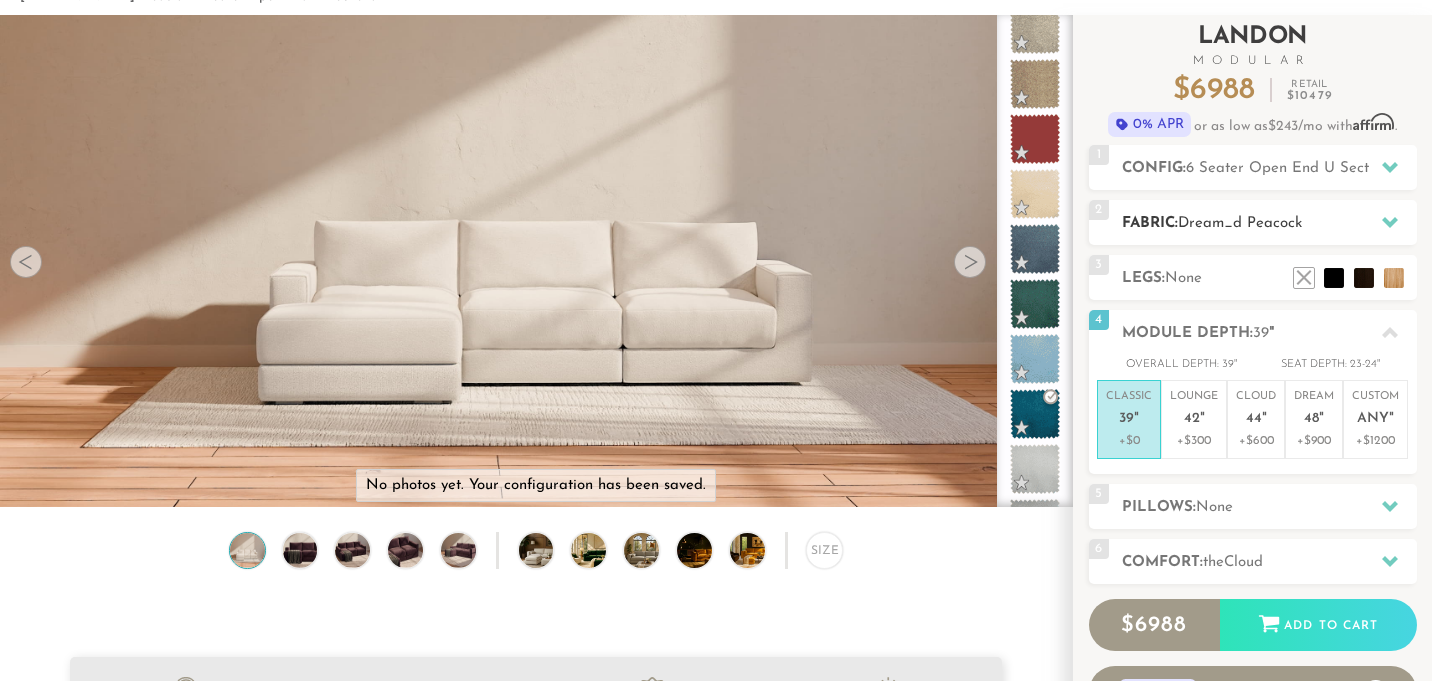 click on "Dream_d Peacock" at bounding box center (1240, 223) 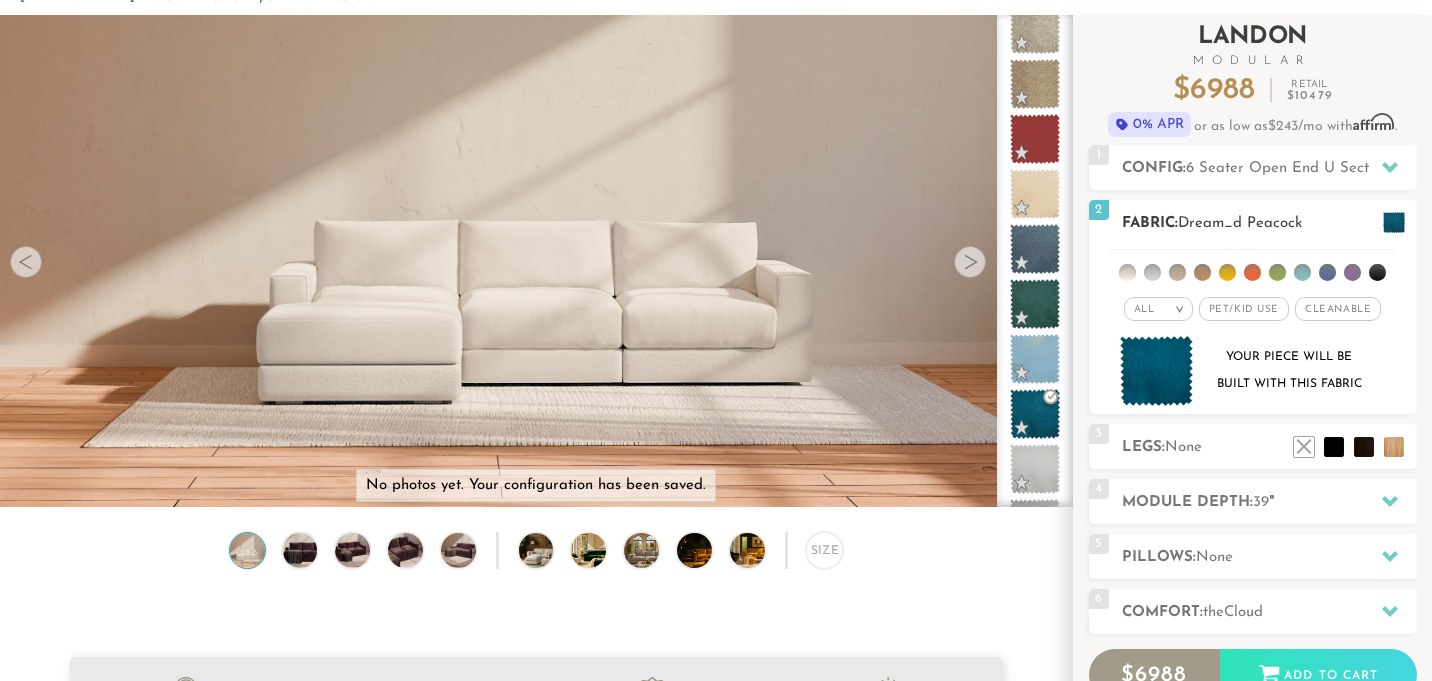 scroll, scrollTop: 0, scrollLeft: 0, axis: both 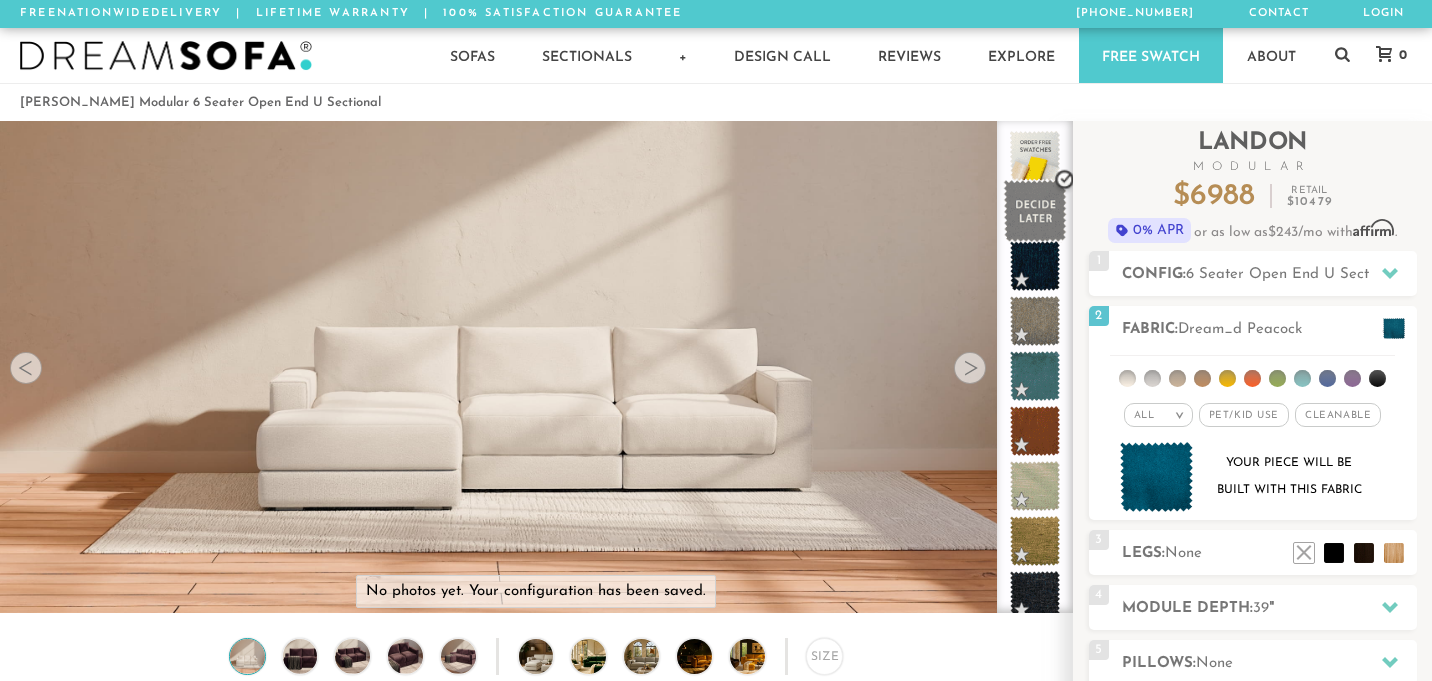 click at bounding box center (1035, 211) 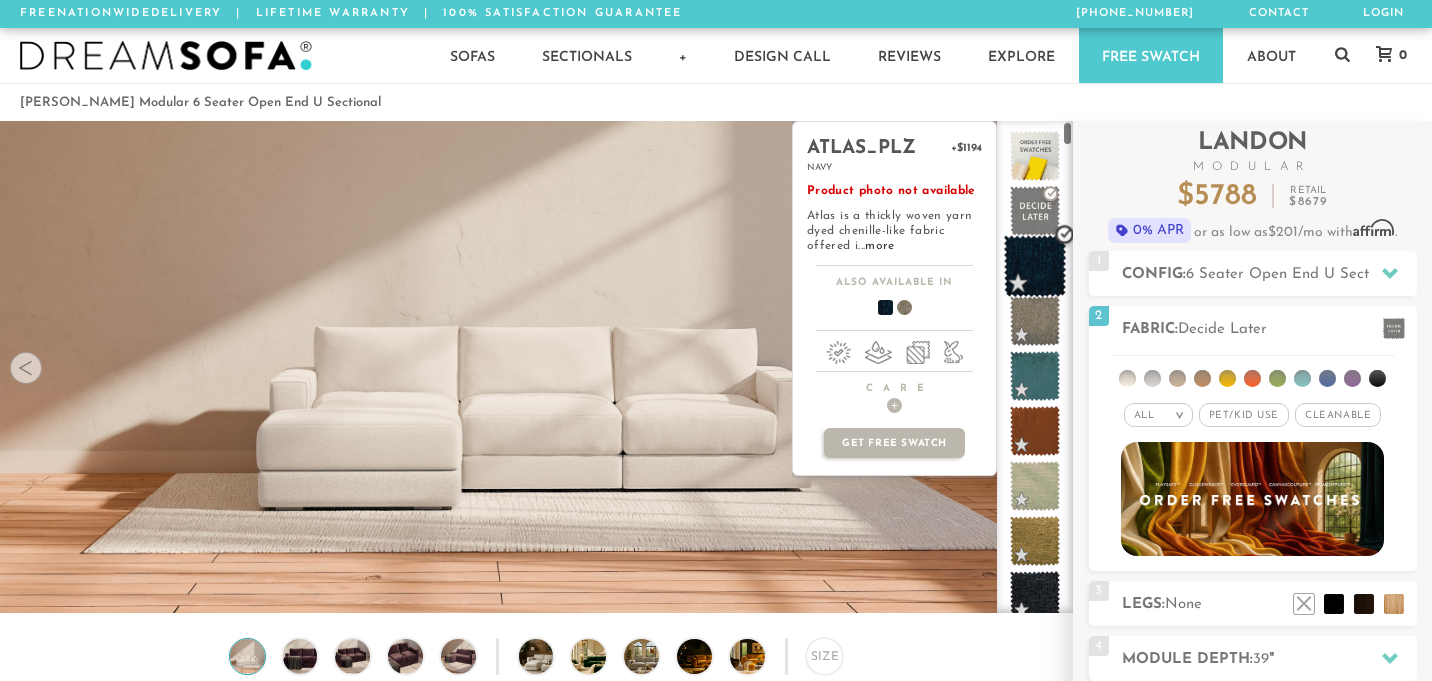 click at bounding box center (1035, 266) 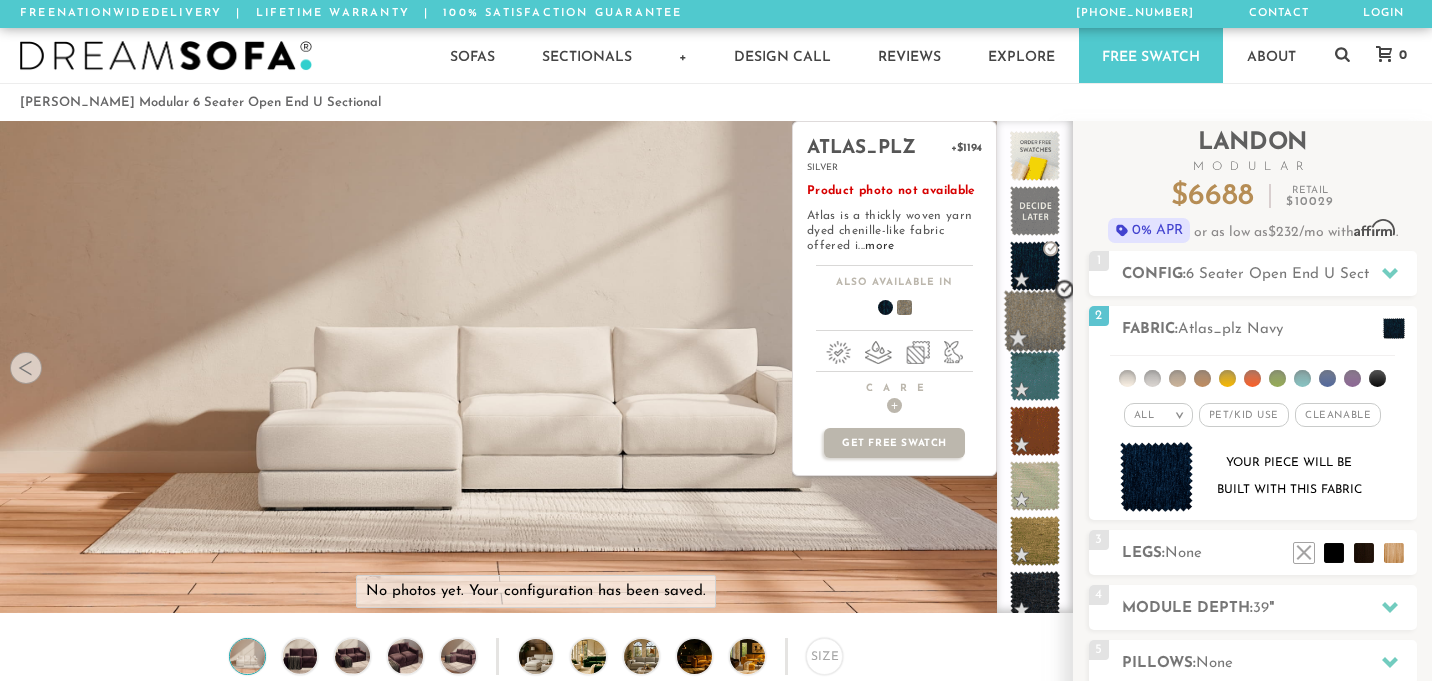 click at bounding box center (1035, 321) 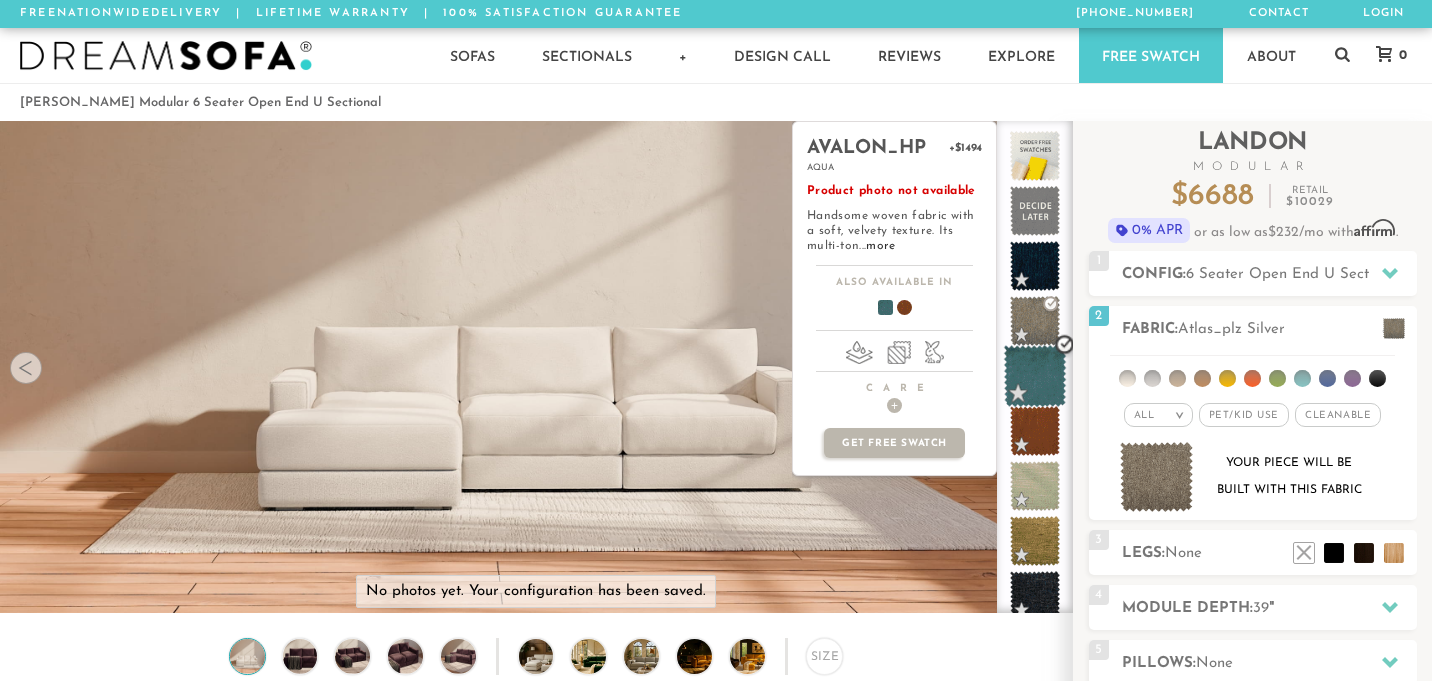 click at bounding box center (1035, 376) 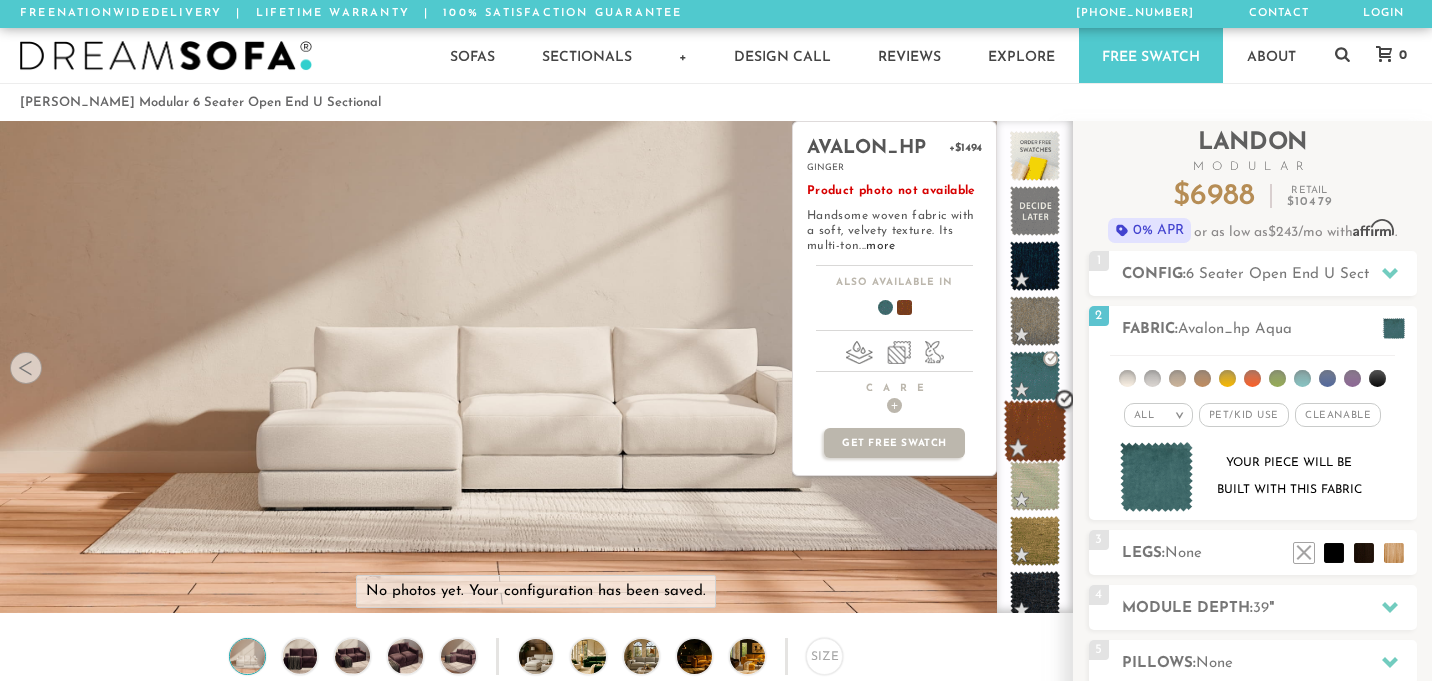 click at bounding box center [1035, 431] 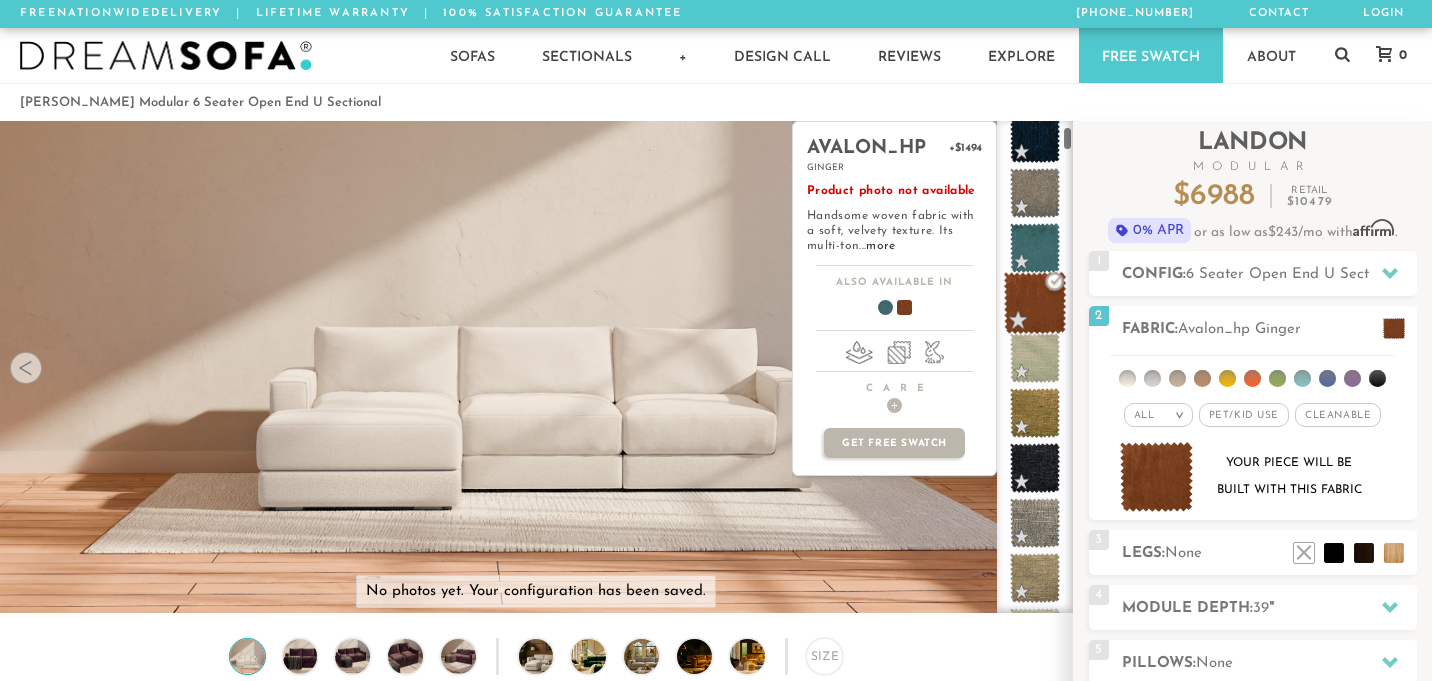 scroll, scrollTop: 148, scrollLeft: 0, axis: vertical 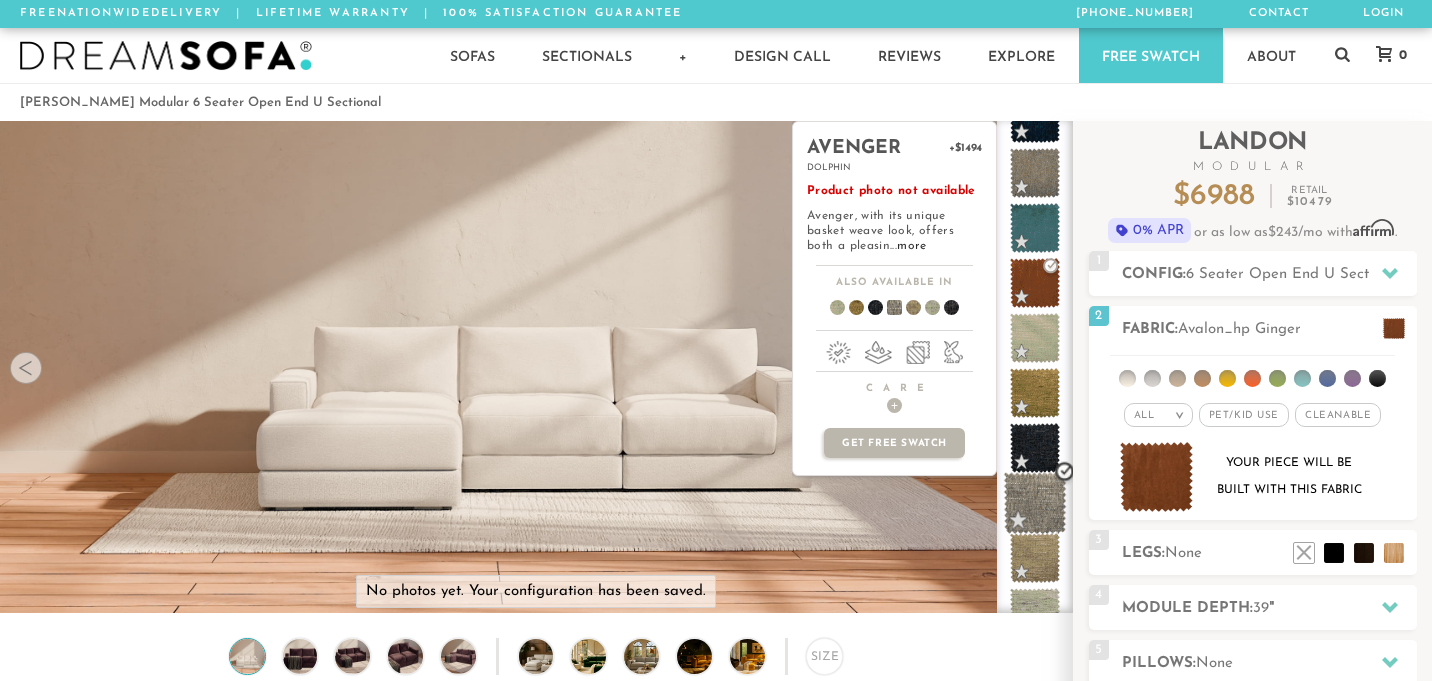click at bounding box center [1035, 503] 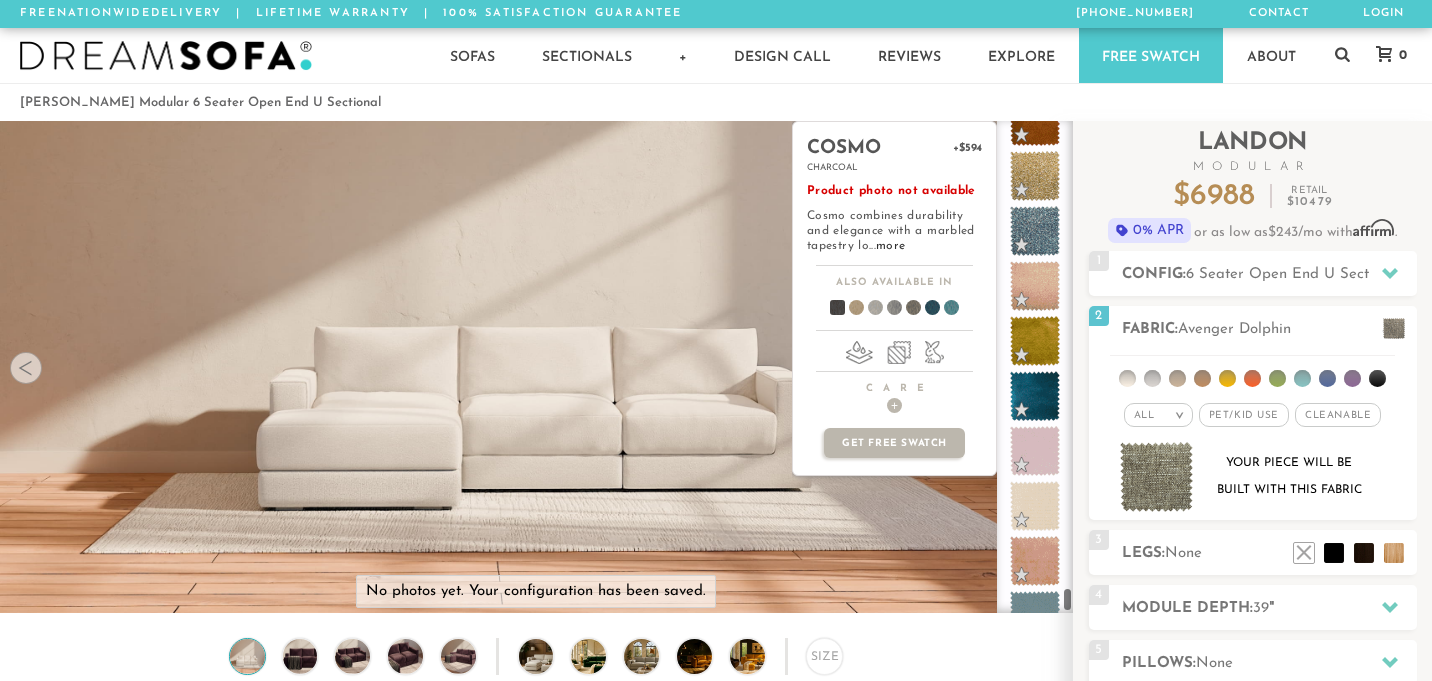 scroll, scrollTop: 11568, scrollLeft: 0, axis: vertical 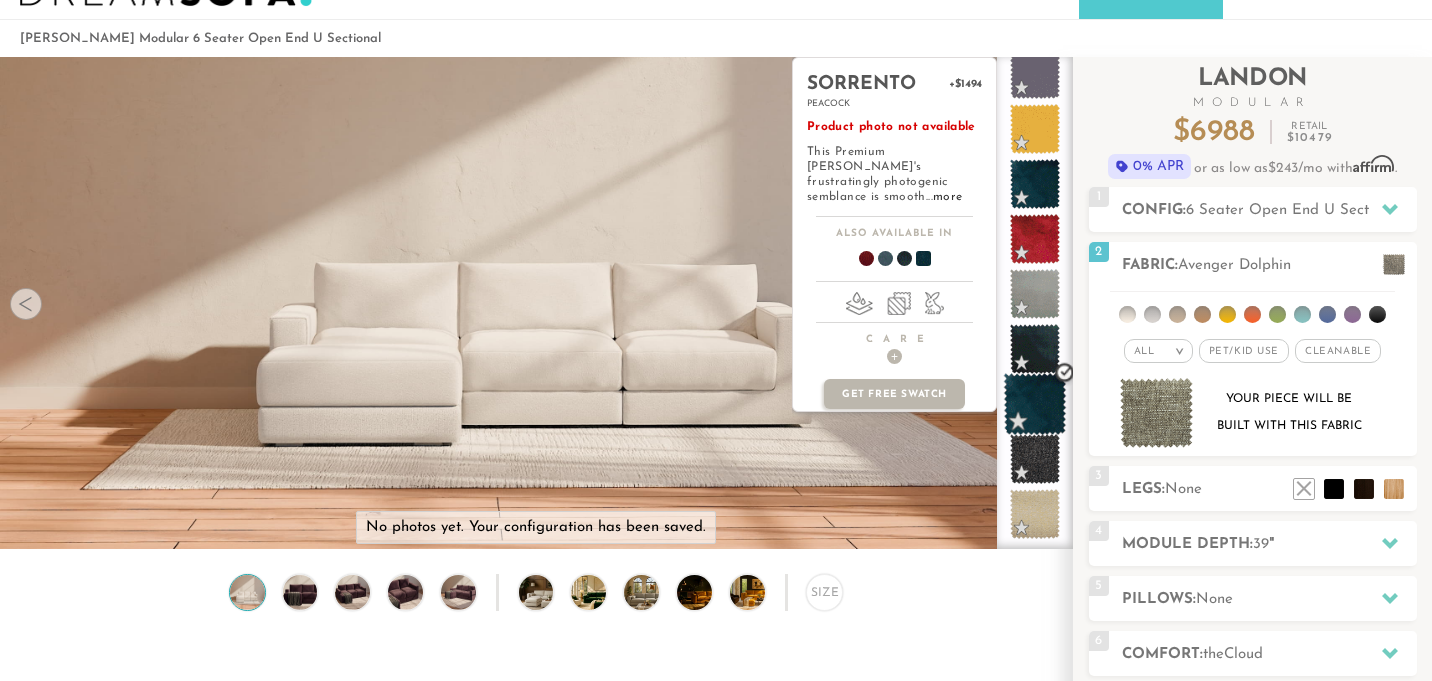 click at bounding box center (1035, 404) 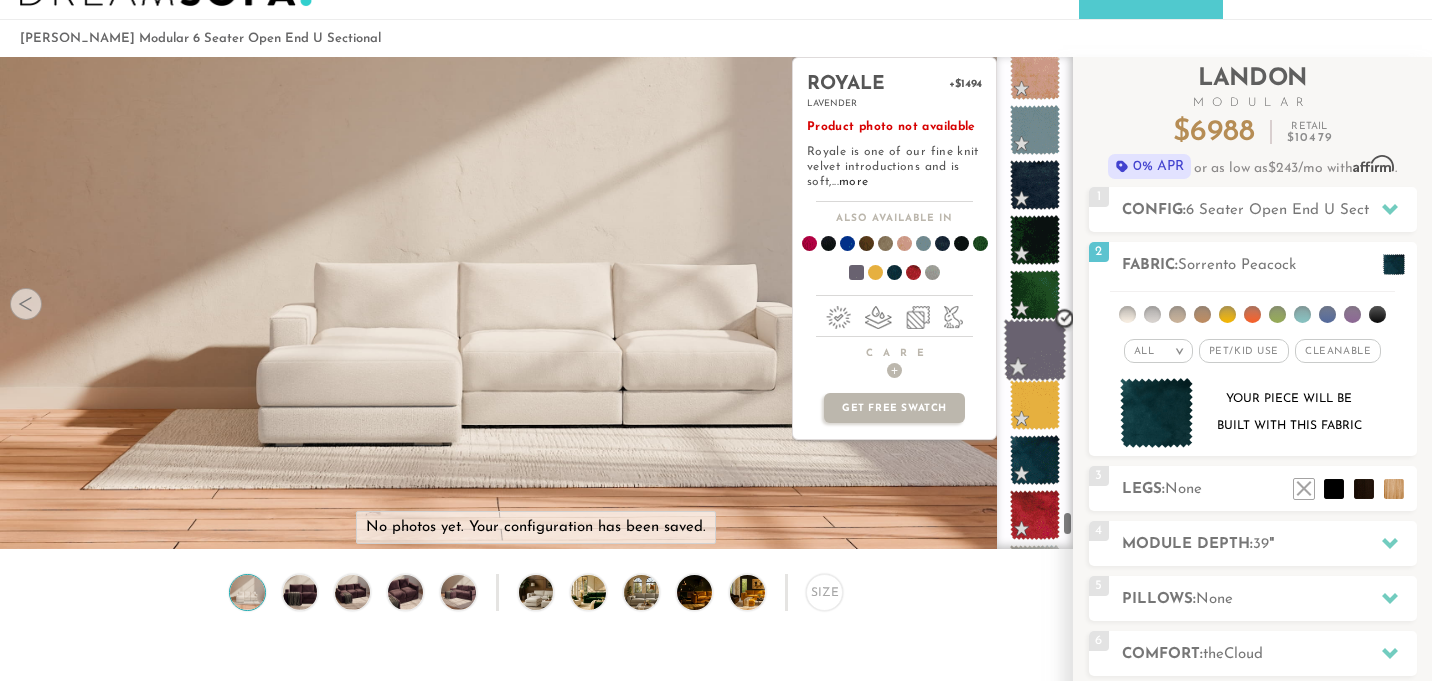 scroll, scrollTop: 11071, scrollLeft: 0, axis: vertical 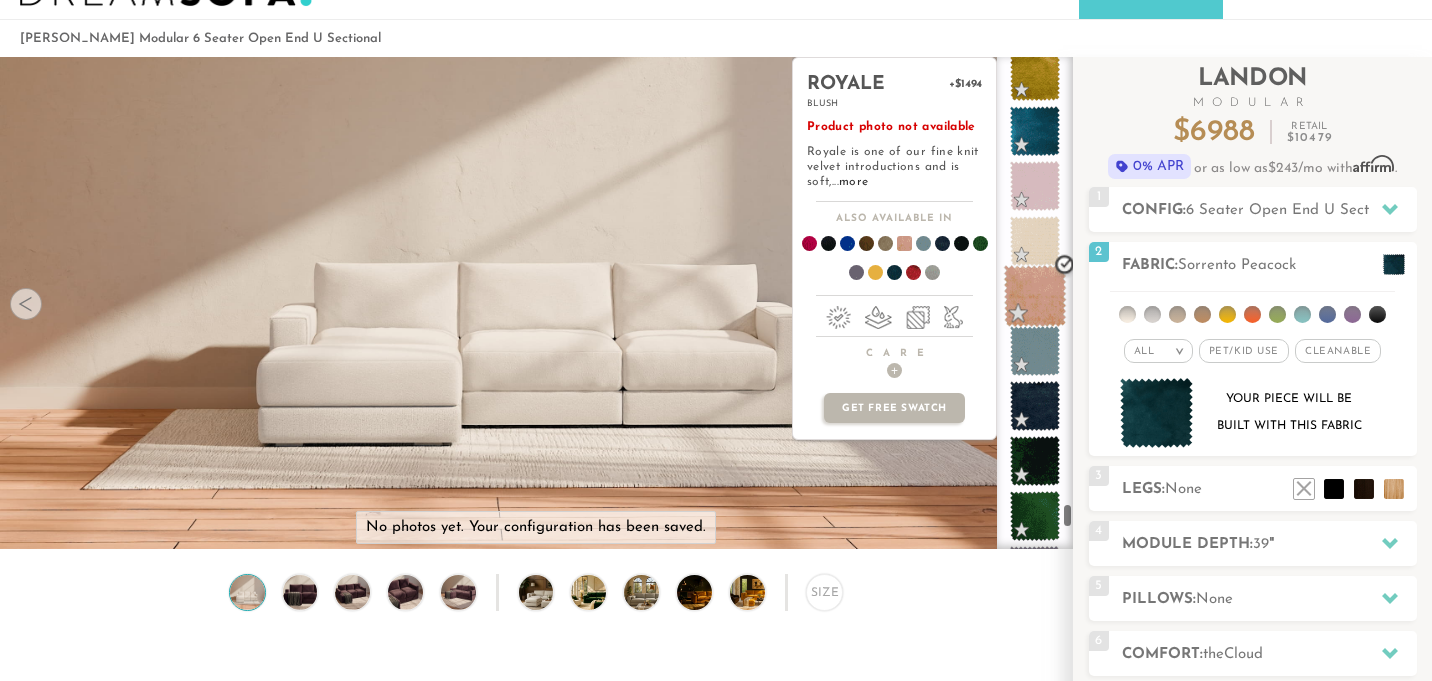 click at bounding box center (1035, 296) 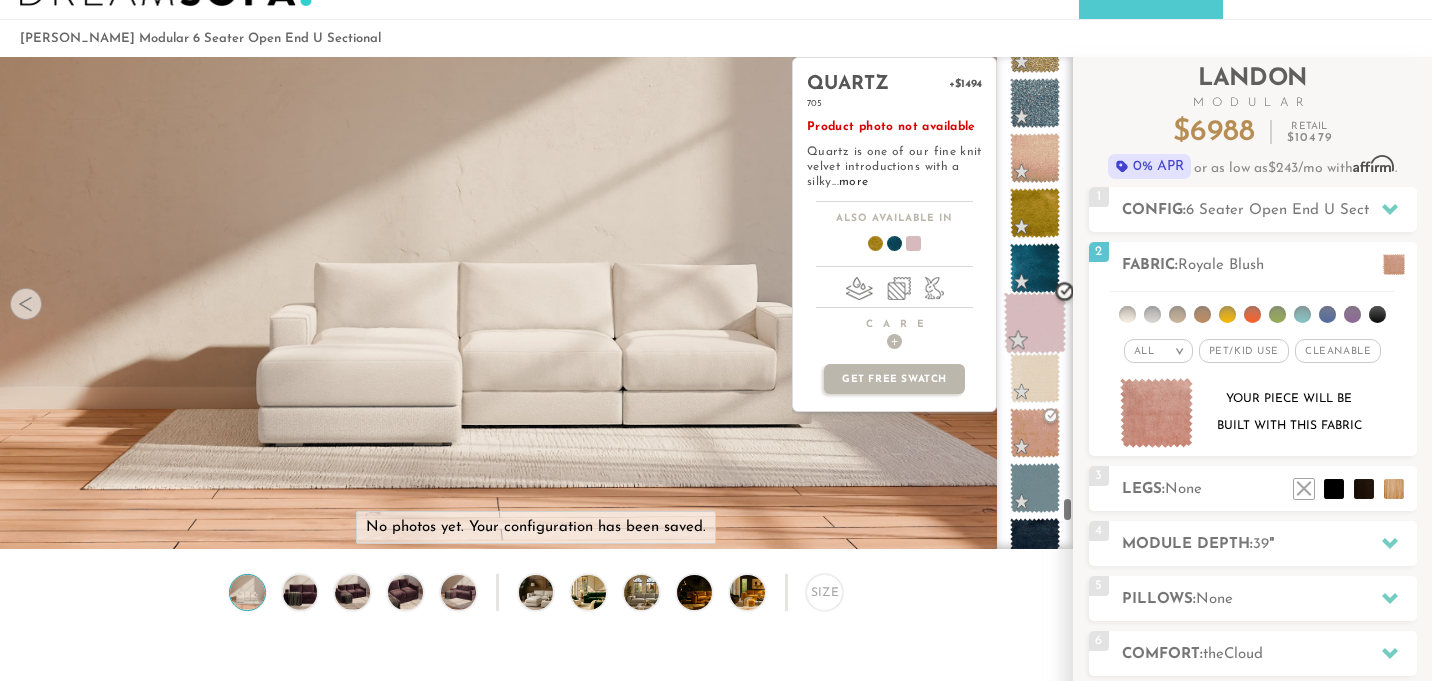 scroll, scrollTop: 10897, scrollLeft: 0, axis: vertical 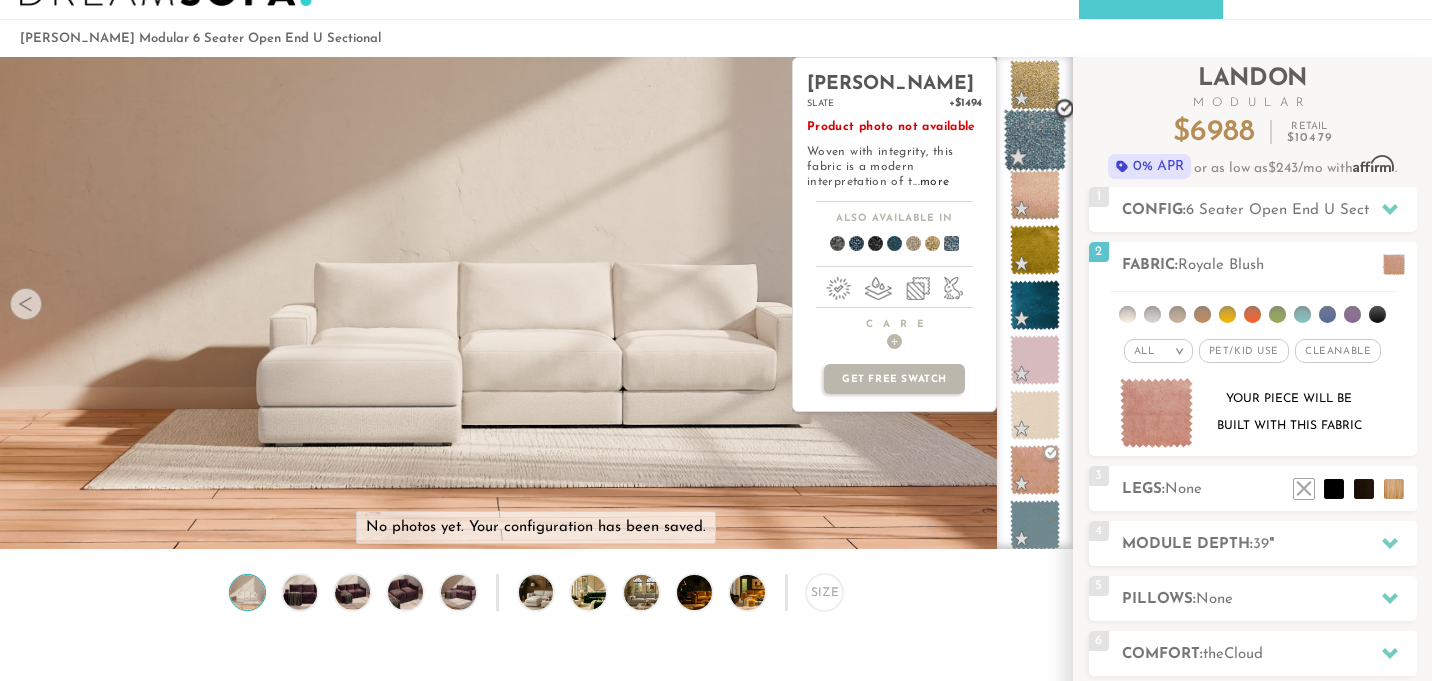 click at bounding box center (1035, 140) 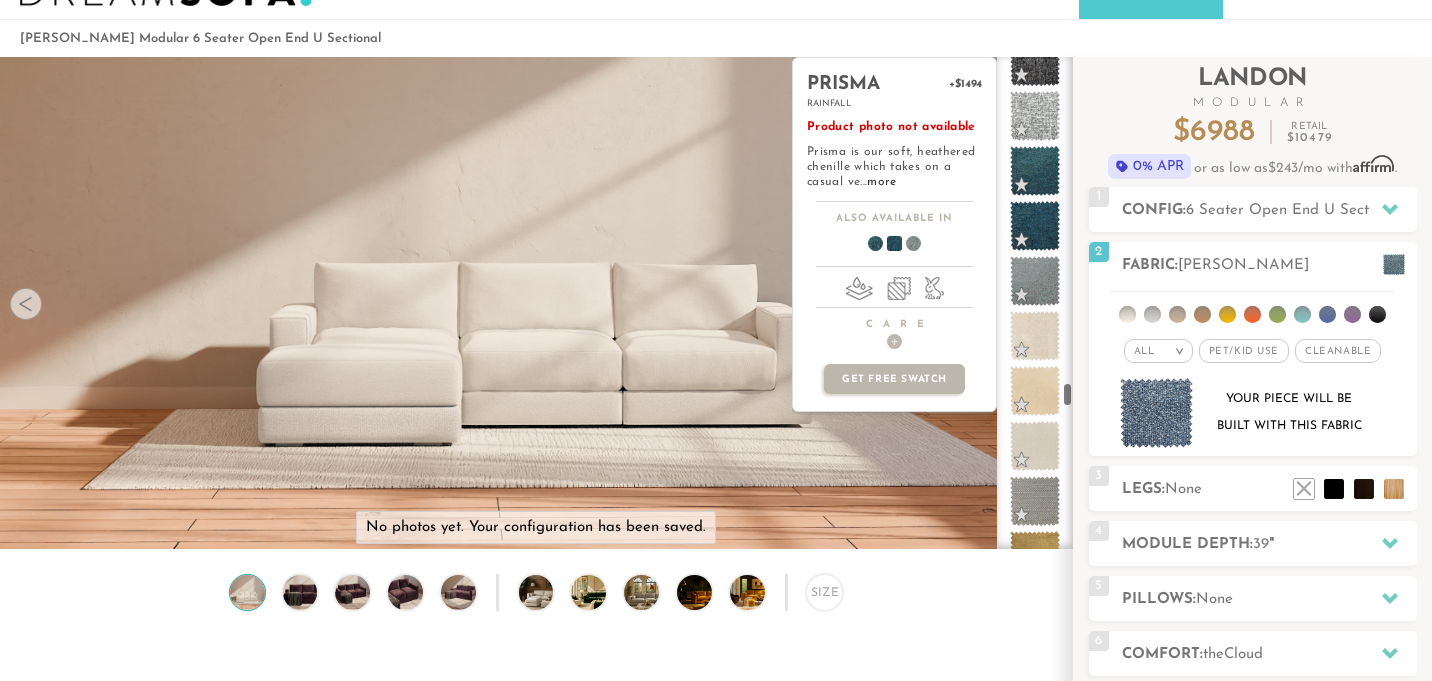 scroll, scrollTop: 8059, scrollLeft: 0, axis: vertical 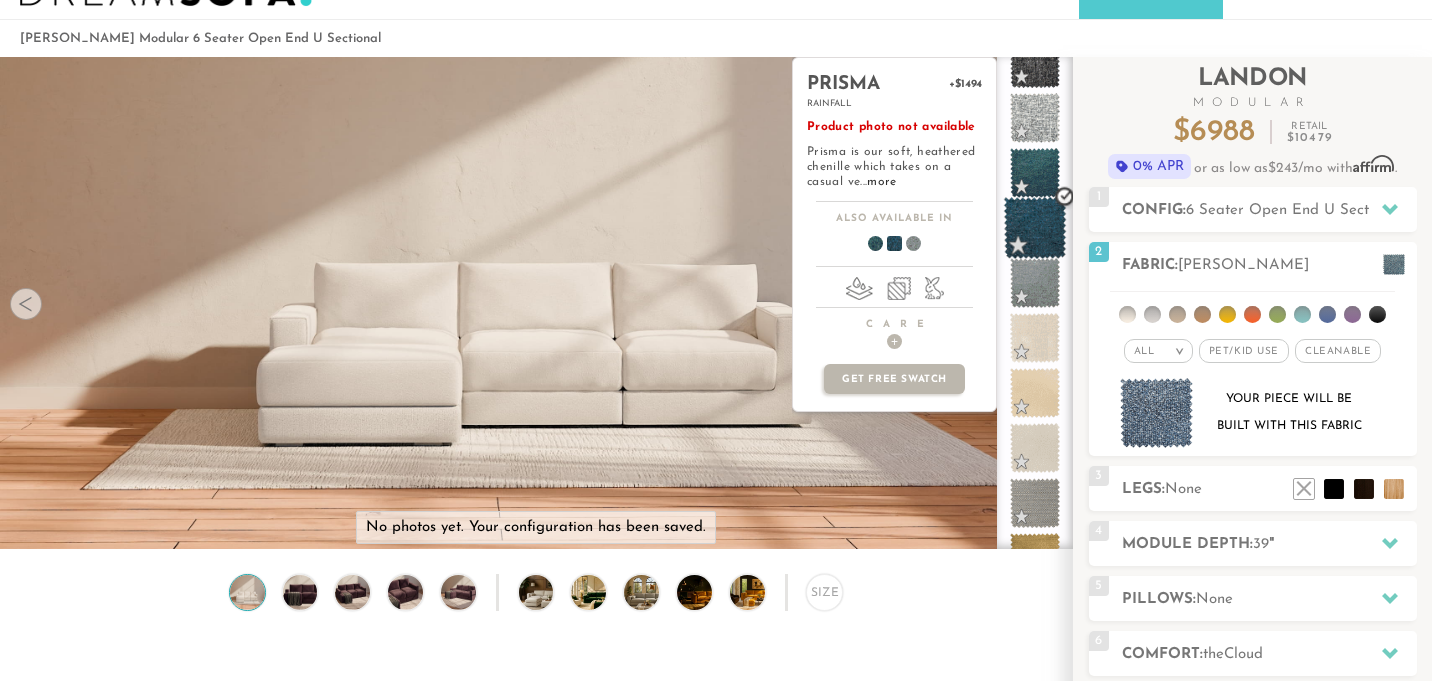 click at bounding box center [1035, 228] 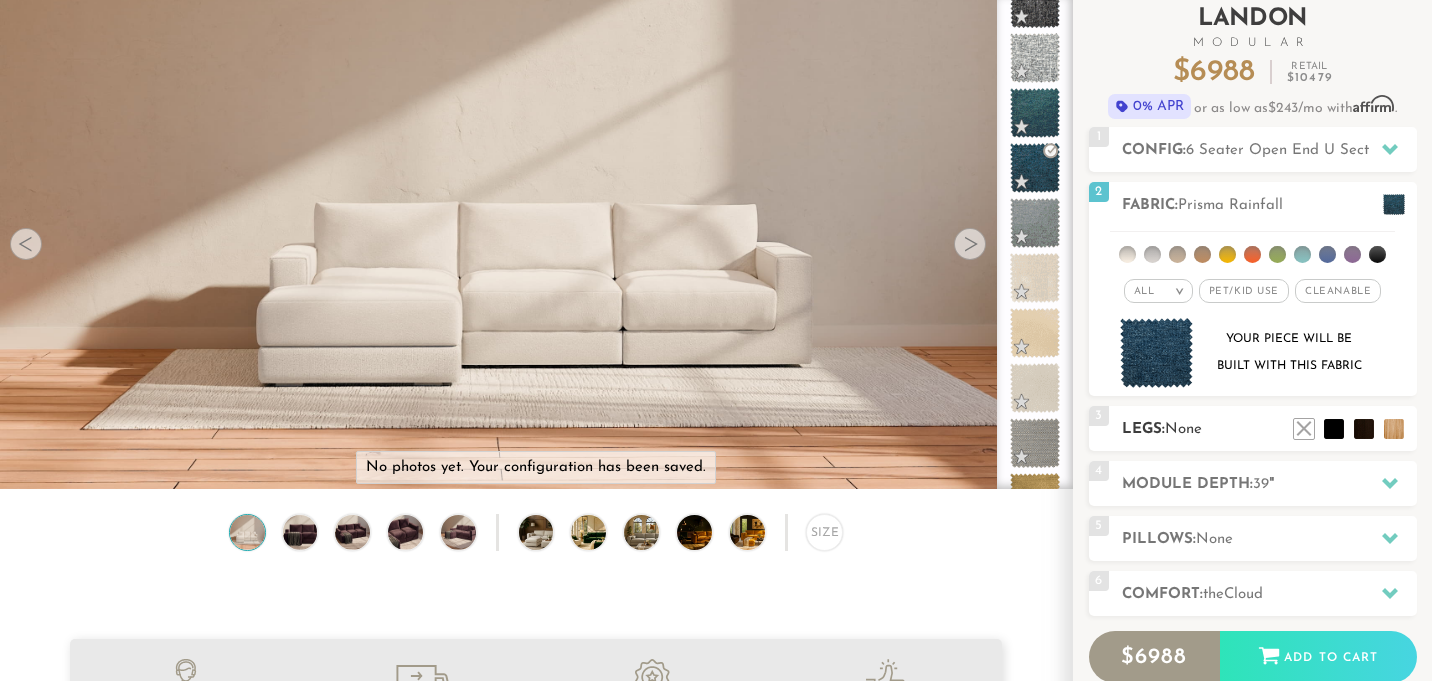 scroll, scrollTop: 140, scrollLeft: 0, axis: vertical 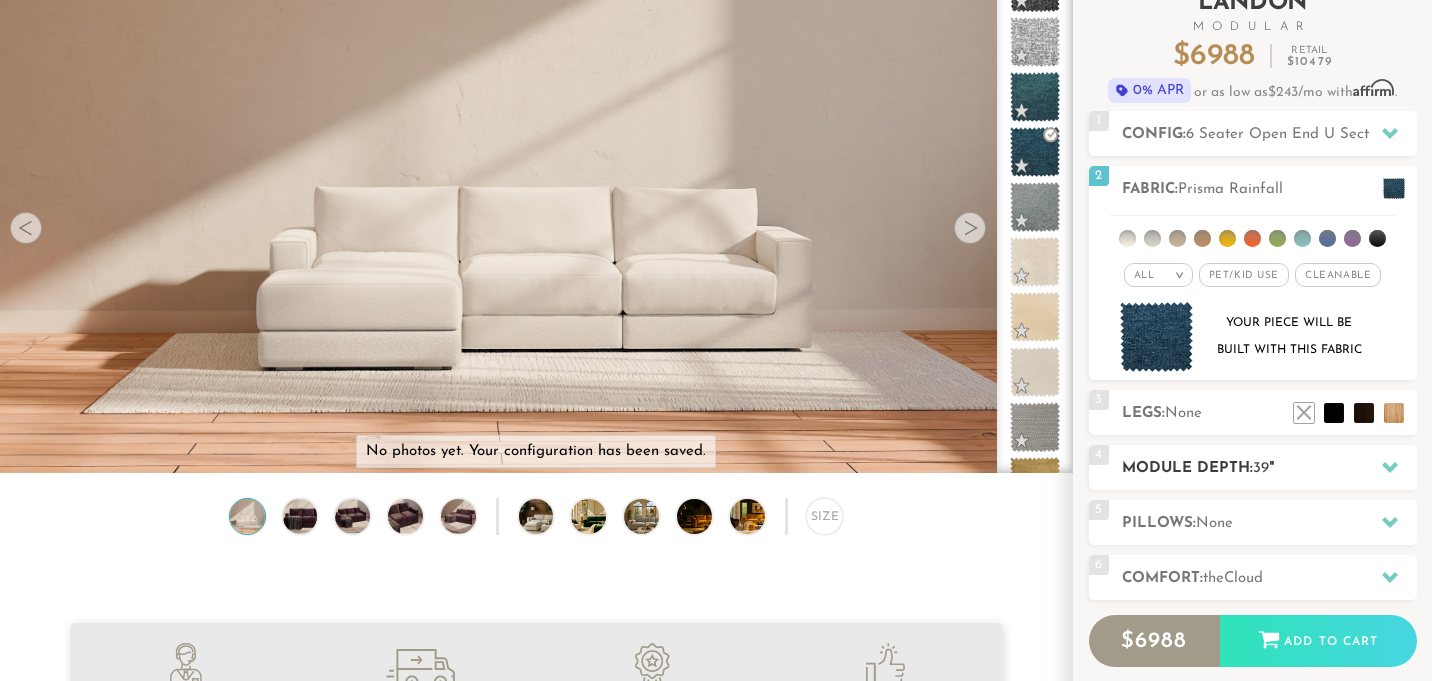 click on "Module Depth:  39 "" at bounding box center (1269, 468) 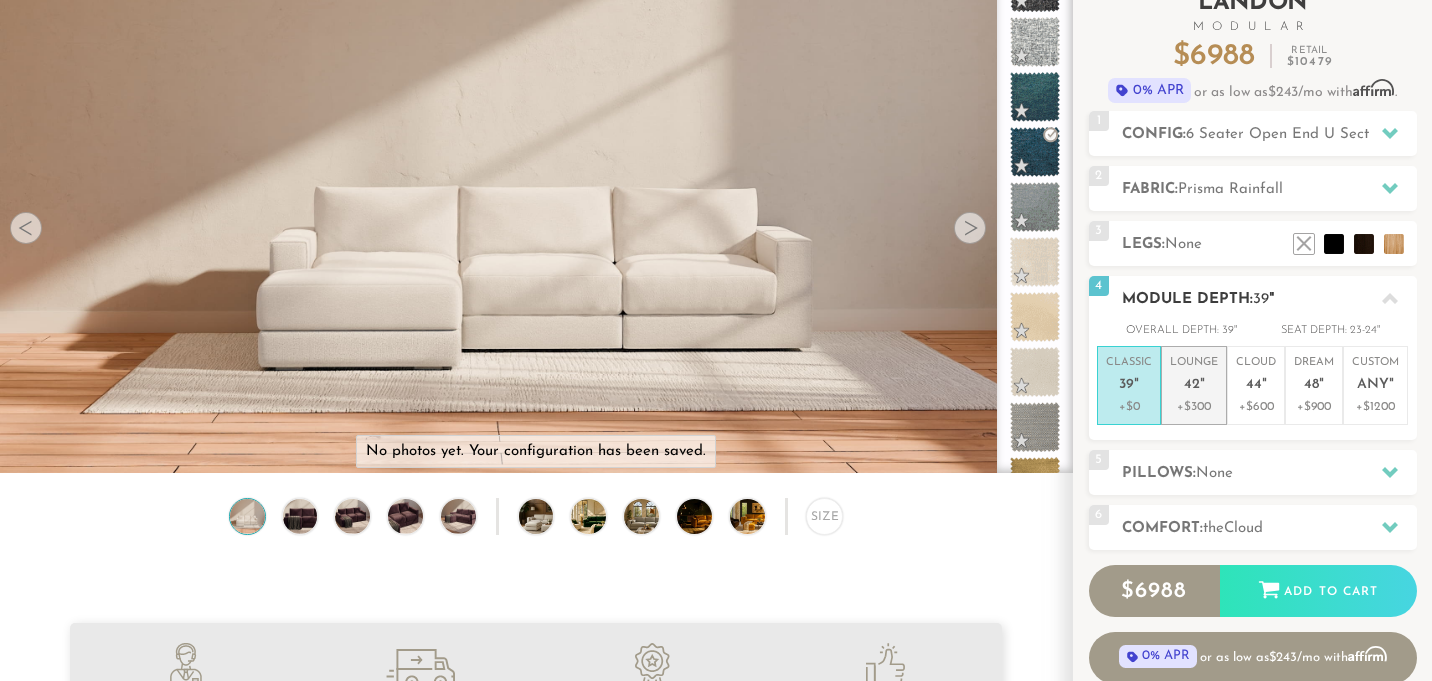 click on "Lounge 42 "" at bounding box center (1194, 376) 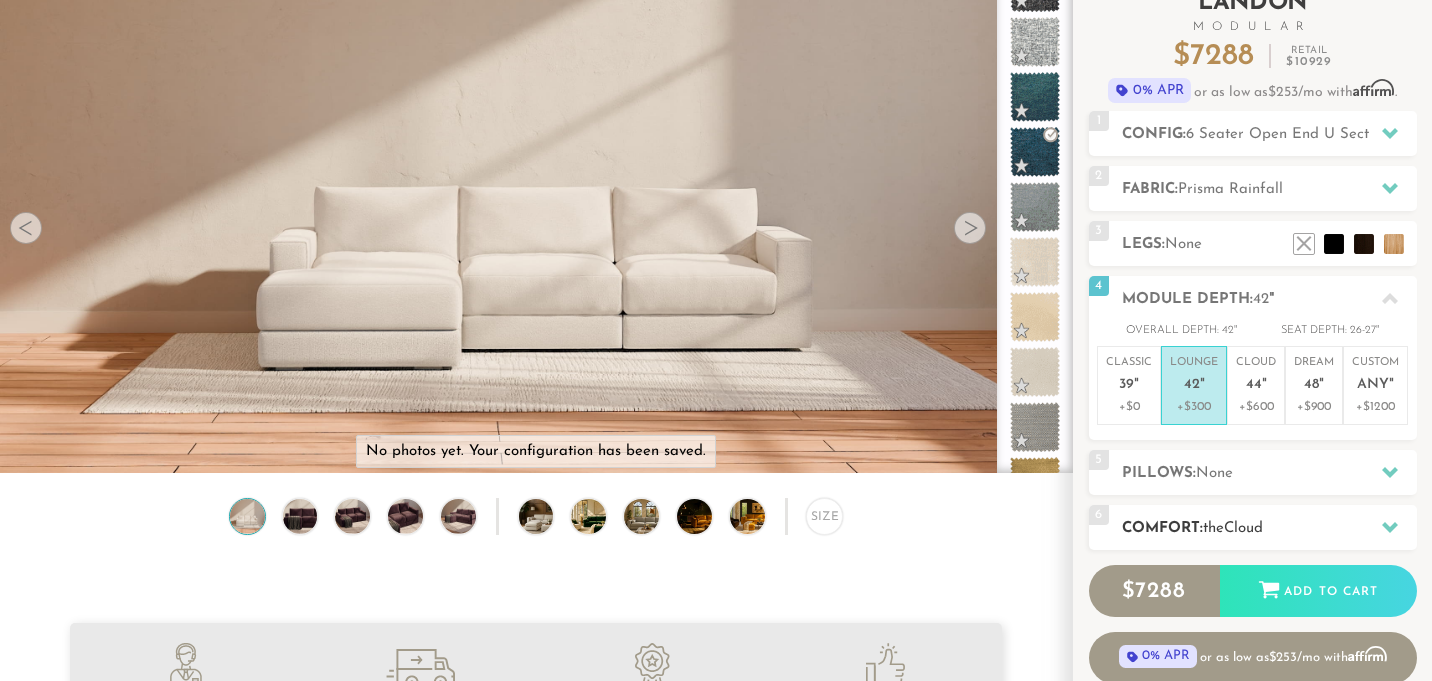 click on "Comfort:  the  Cloud" at bounding box center (1269, 528) 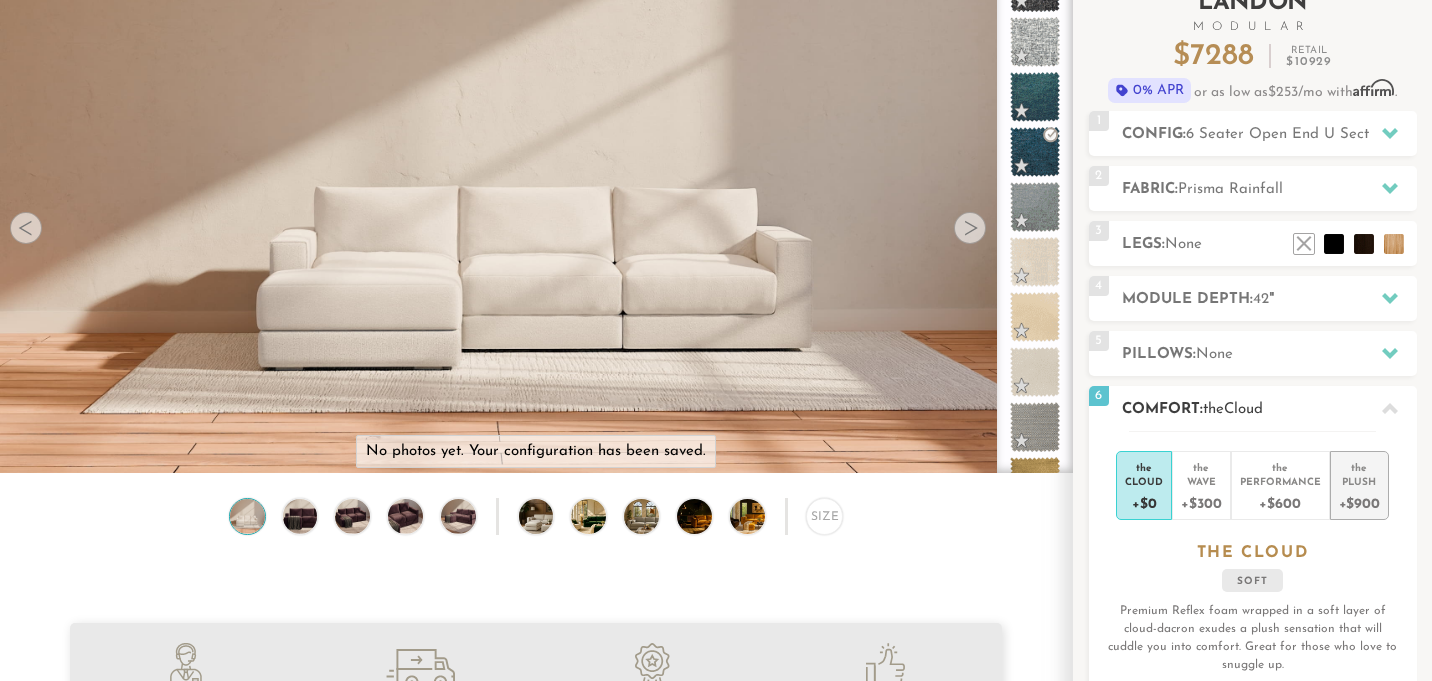 click on "+$900" at bounding box center (1359, 502) 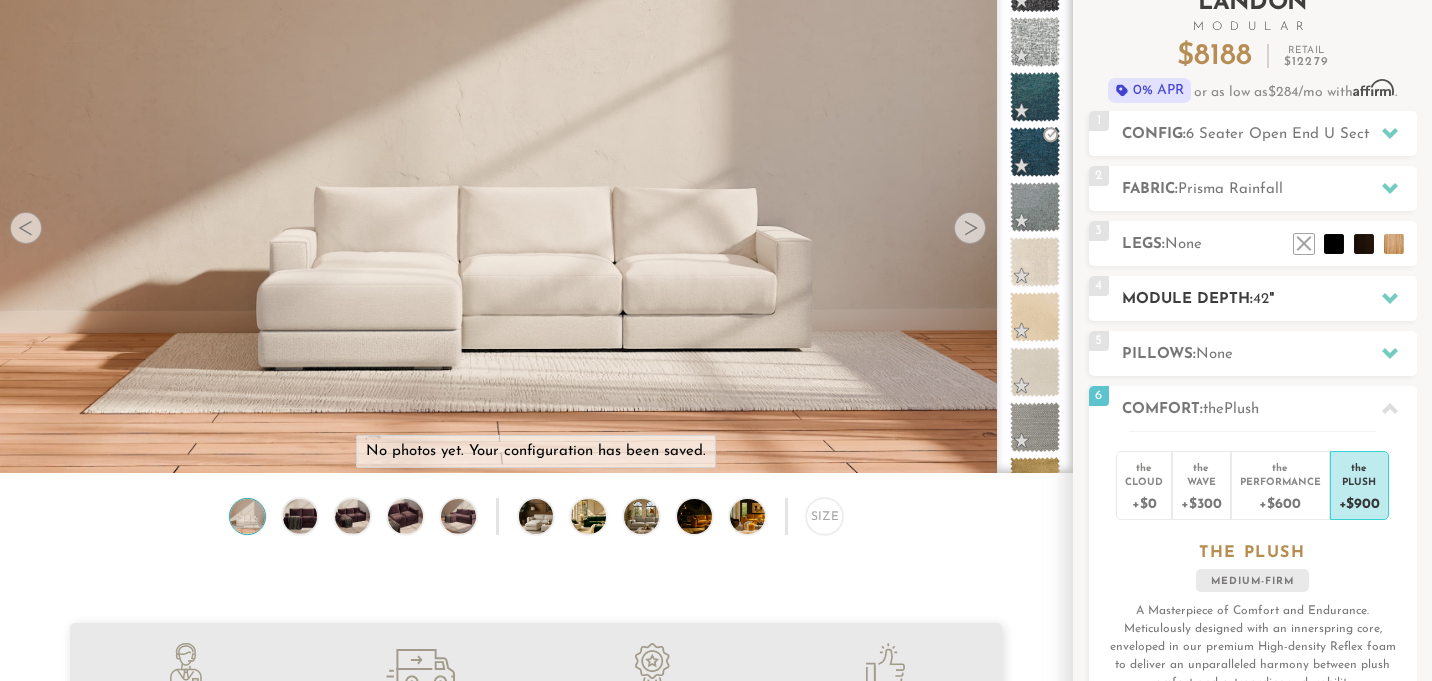 click on "Module Depth:  42 "" at bounding box center (1269, 299) 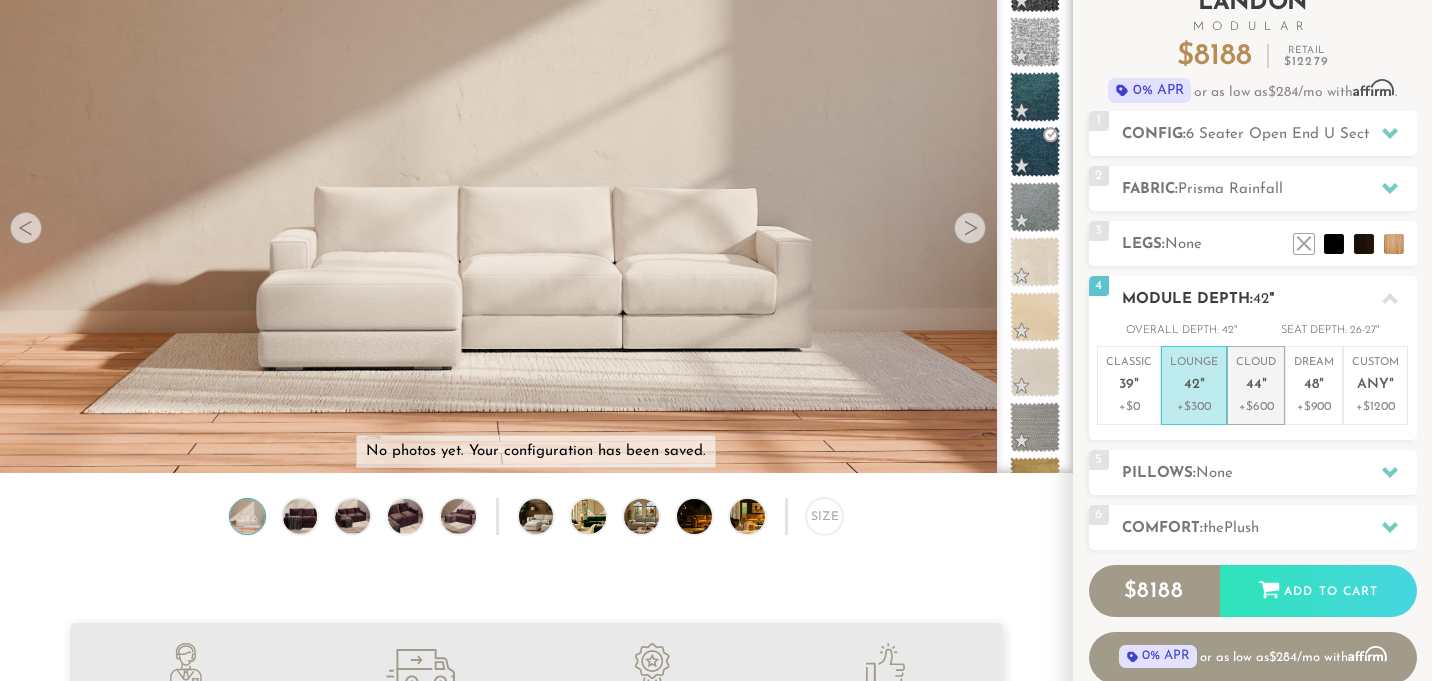 click on "44" at bounding box center (1254, 385) 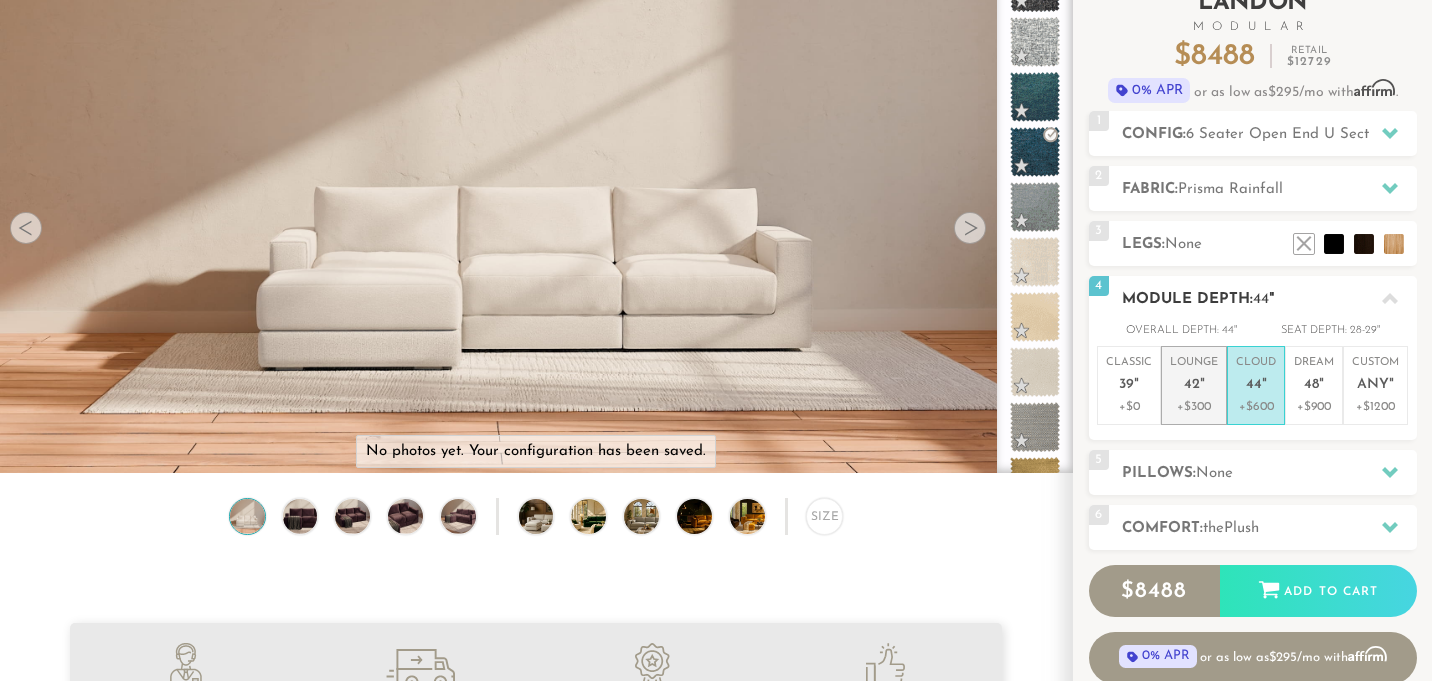click on "Lounge 42 "" at bounding box center (1194, 376) 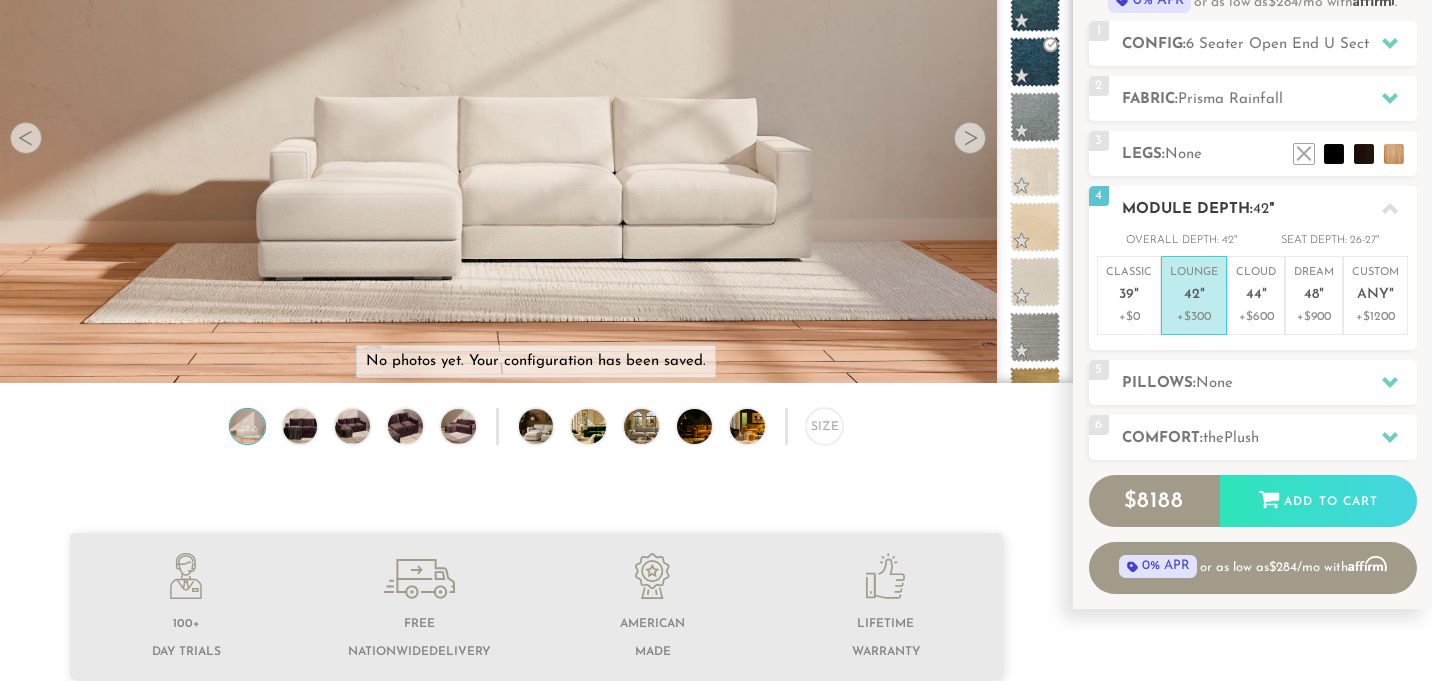 scroll, scrollTop: 250, scrollLeft: 0, axis: vertical 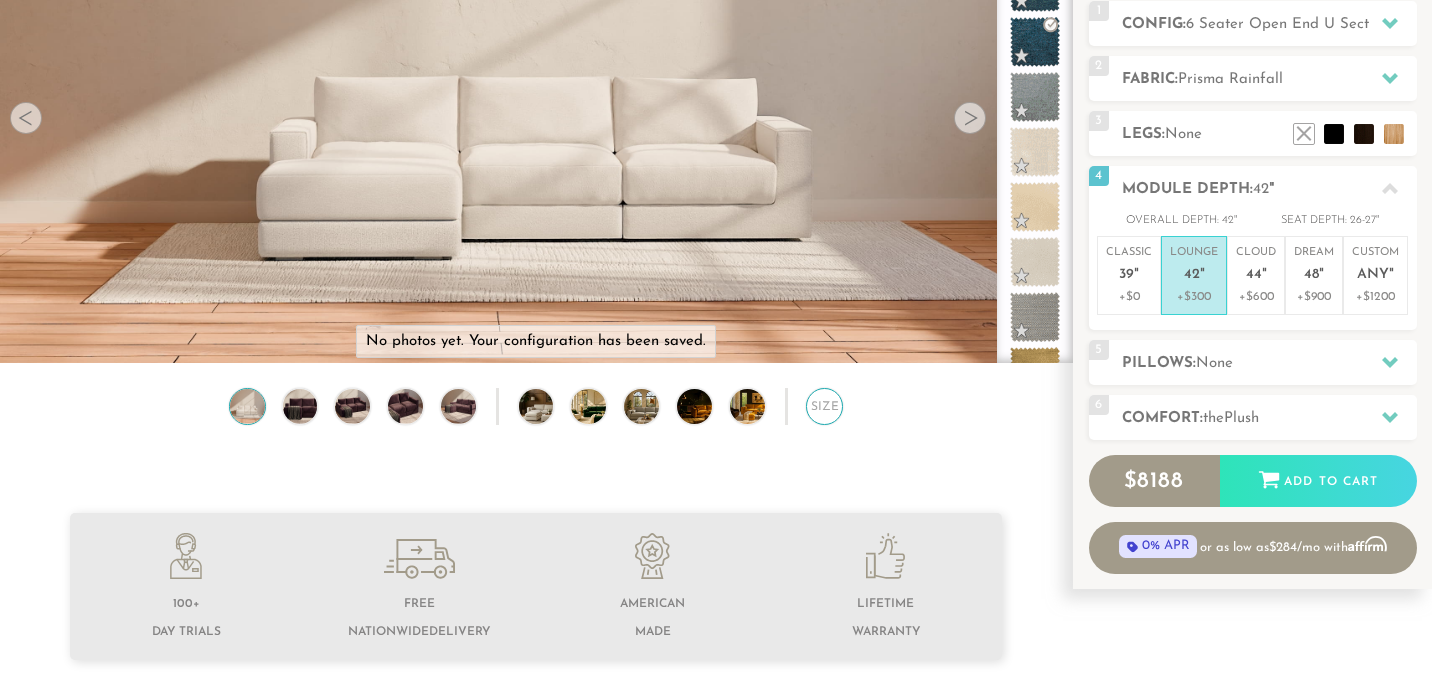 click on "Size" at bounding box center [824, 406] 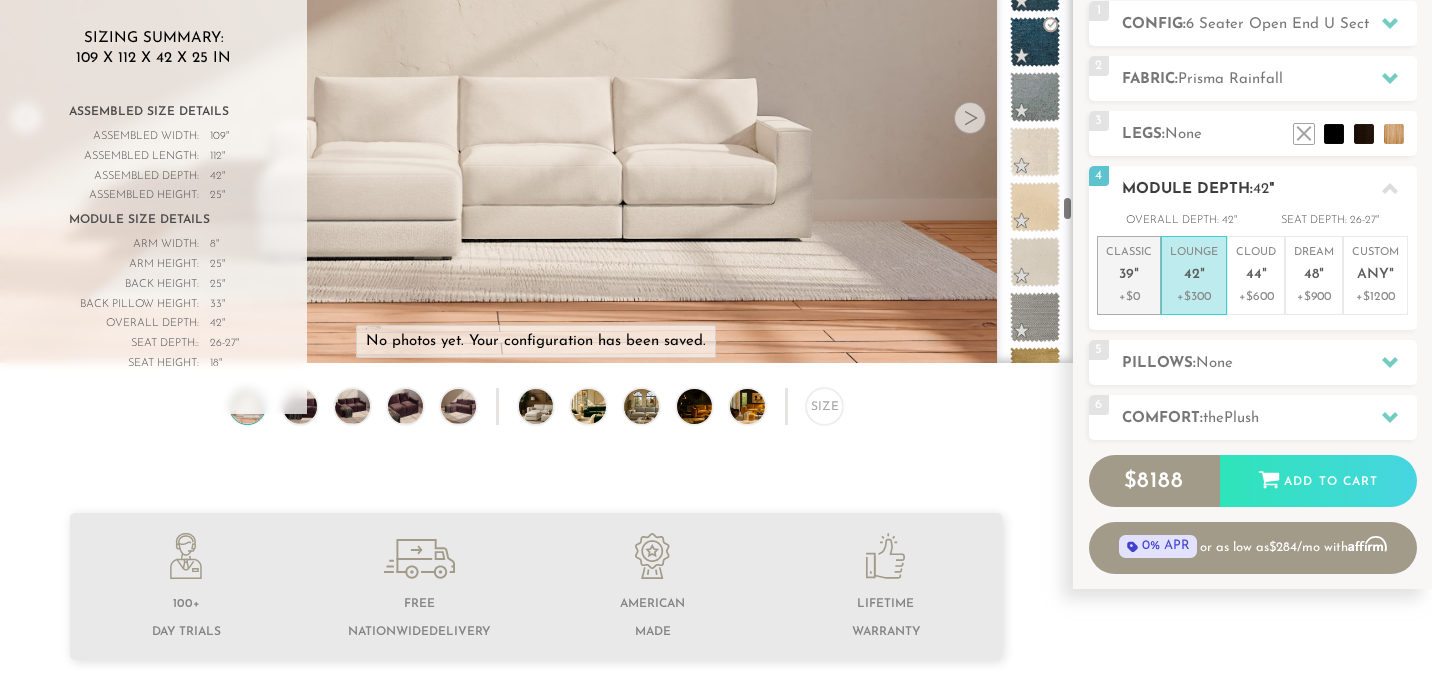 click on """ at bounding box center (1136, 275) 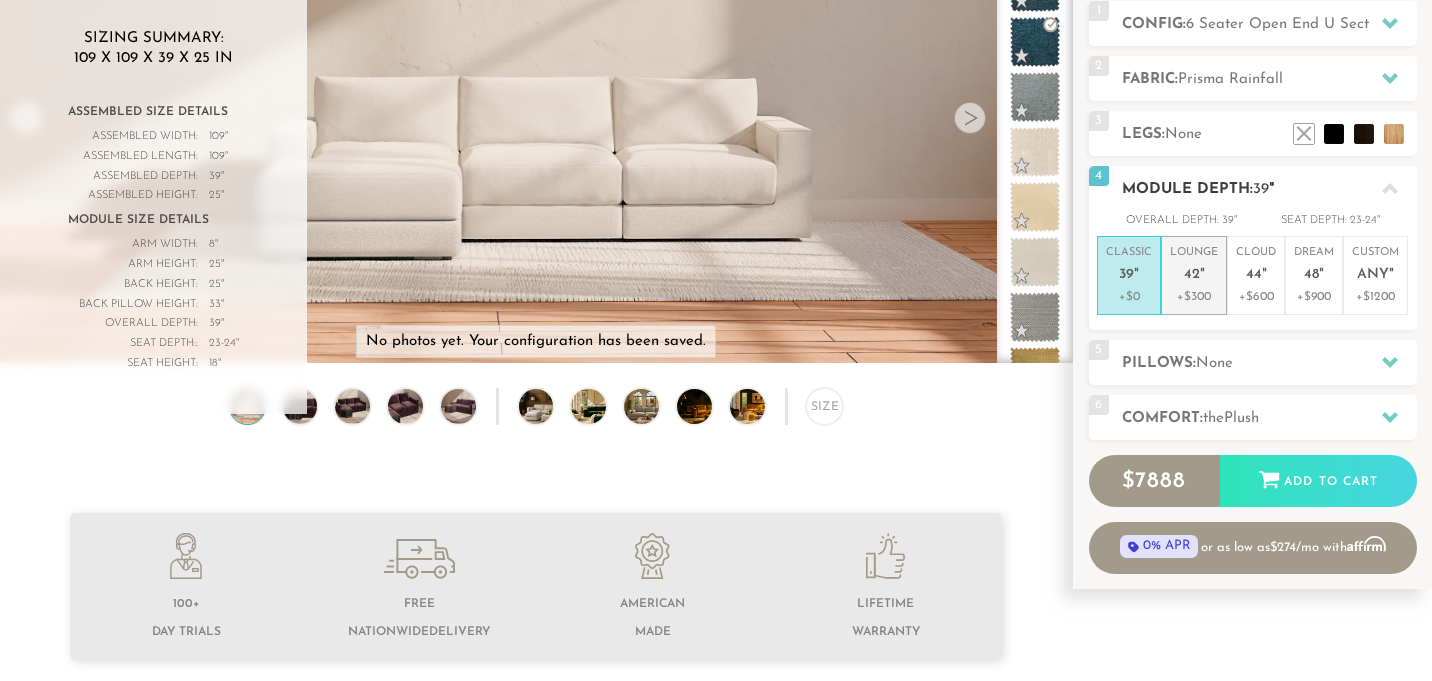 click on "+$300" at bounding box center [1194, 297] 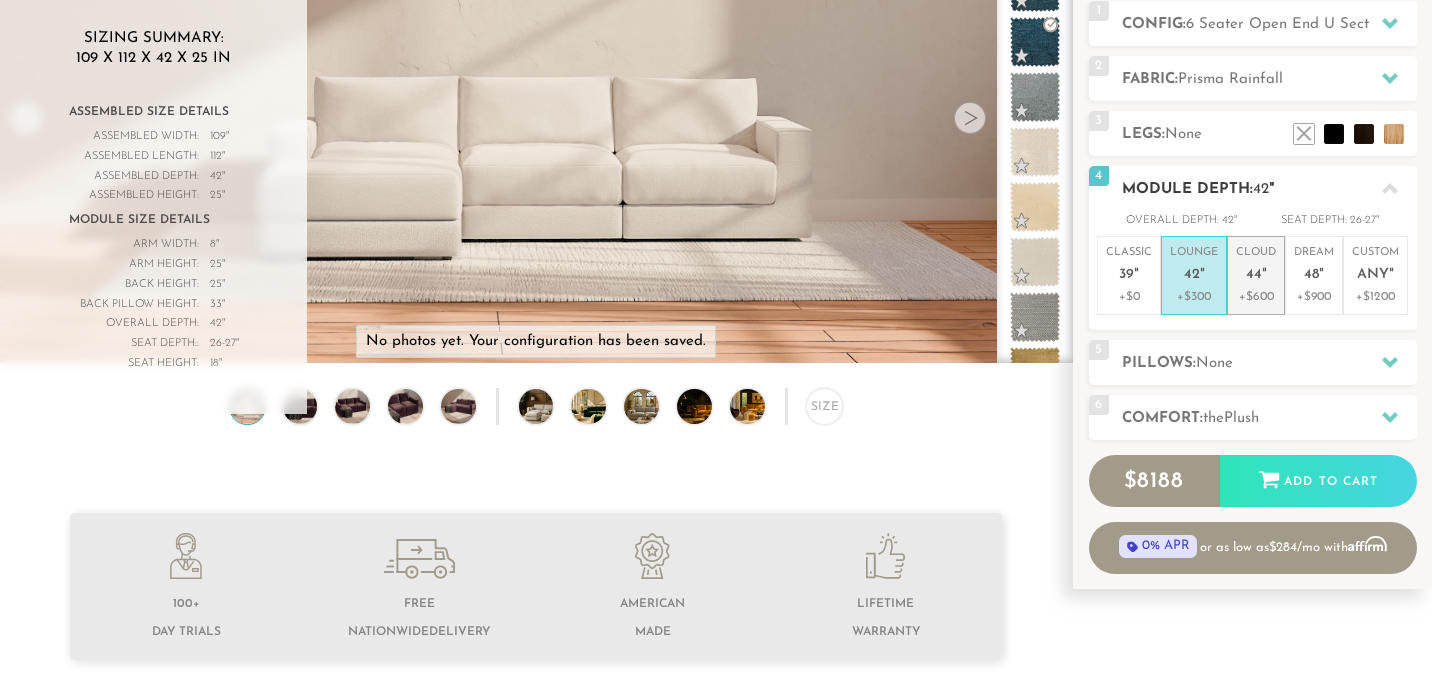 click on "+$600" at bounding box center [1256, 297] 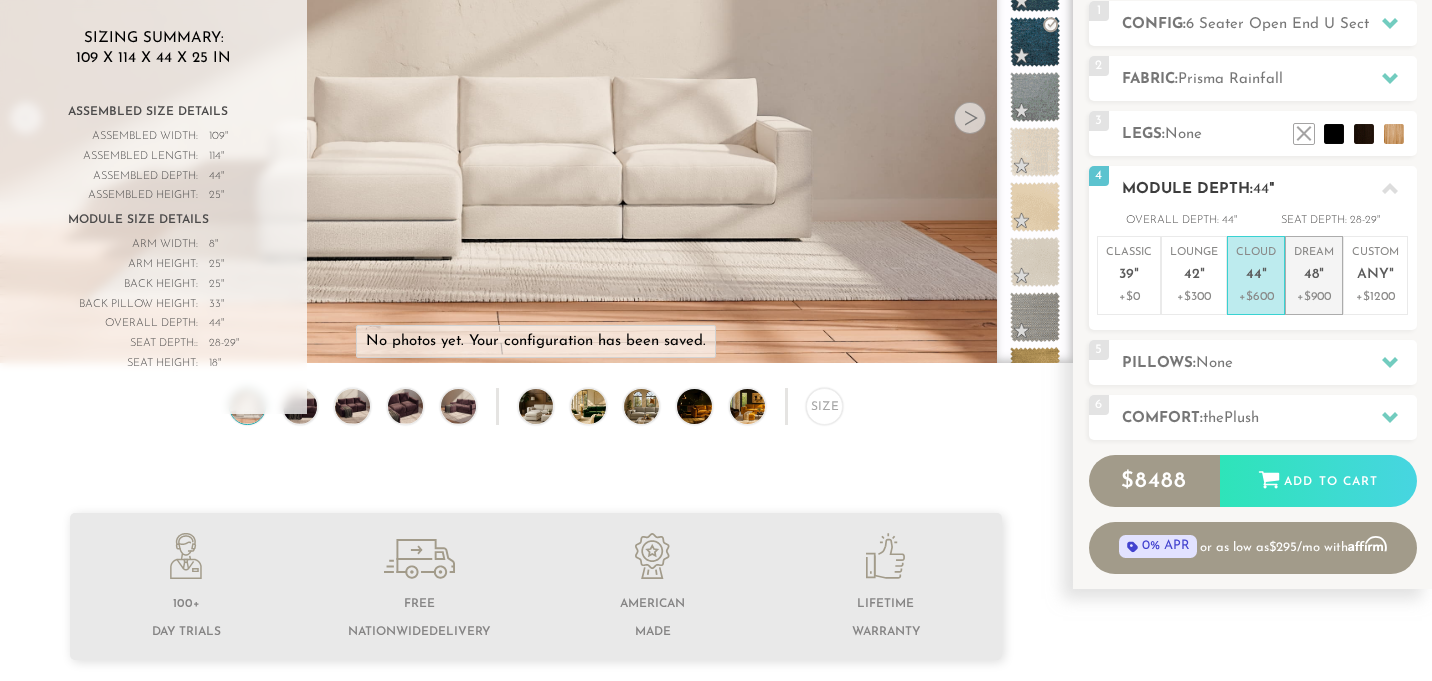 click on "+$900" at bounding box center [1314, 297] 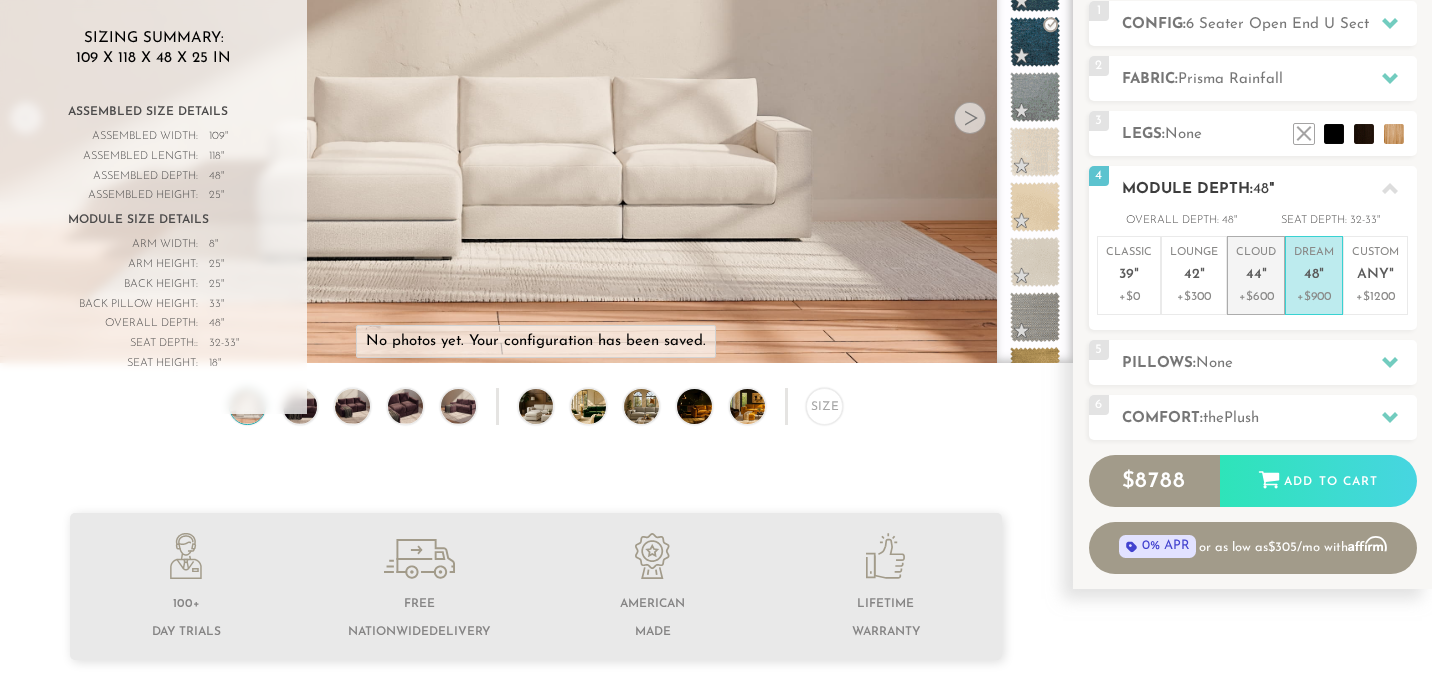 click on "+$600" at bounding box center [1256, 297] 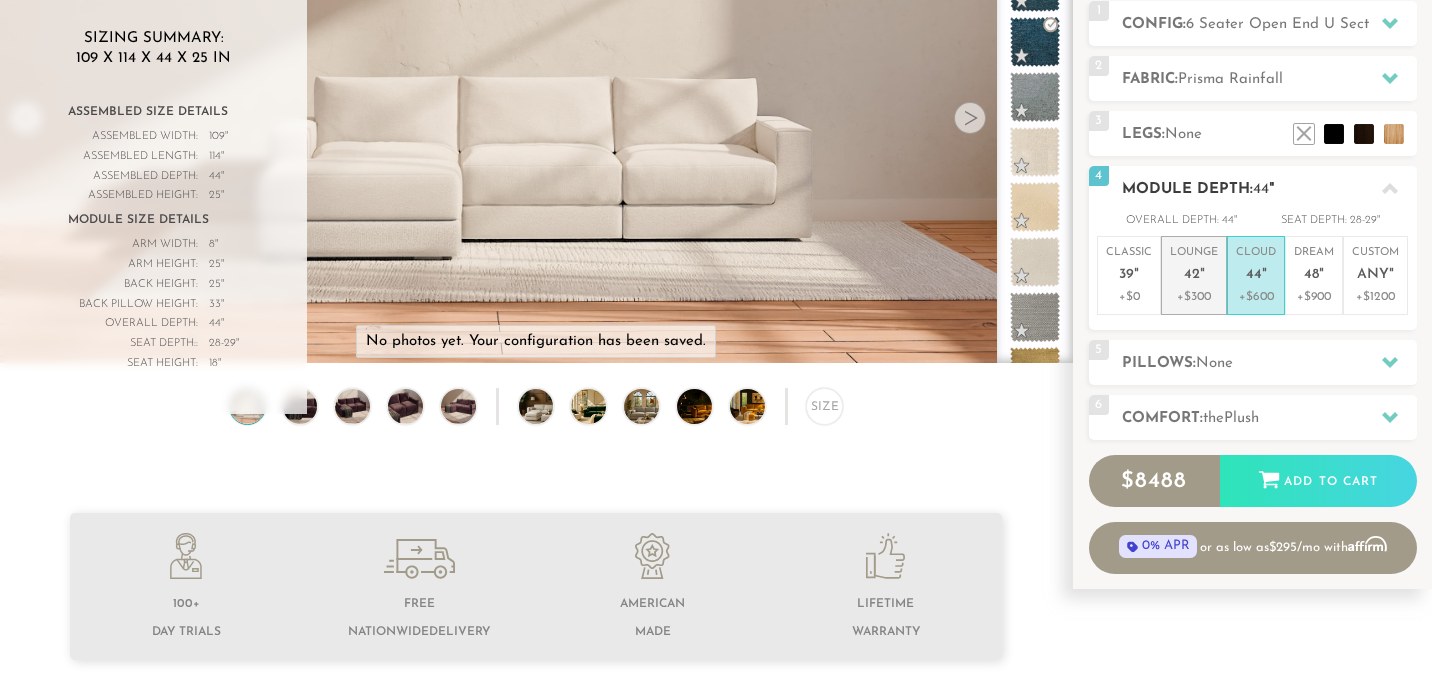 click on "+$300" at bounding box center [1194, 297] 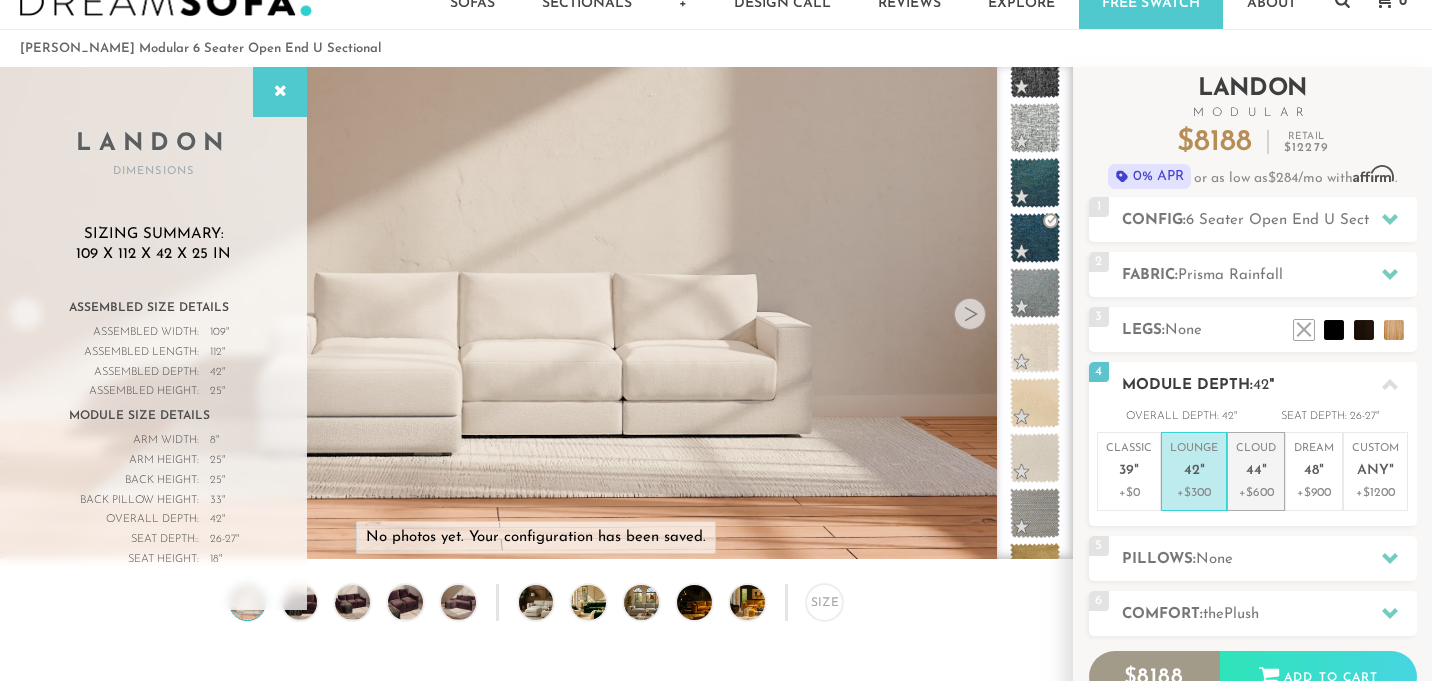 scroll, scrollTop: 122, scrollLeft: 0, axis: vertical 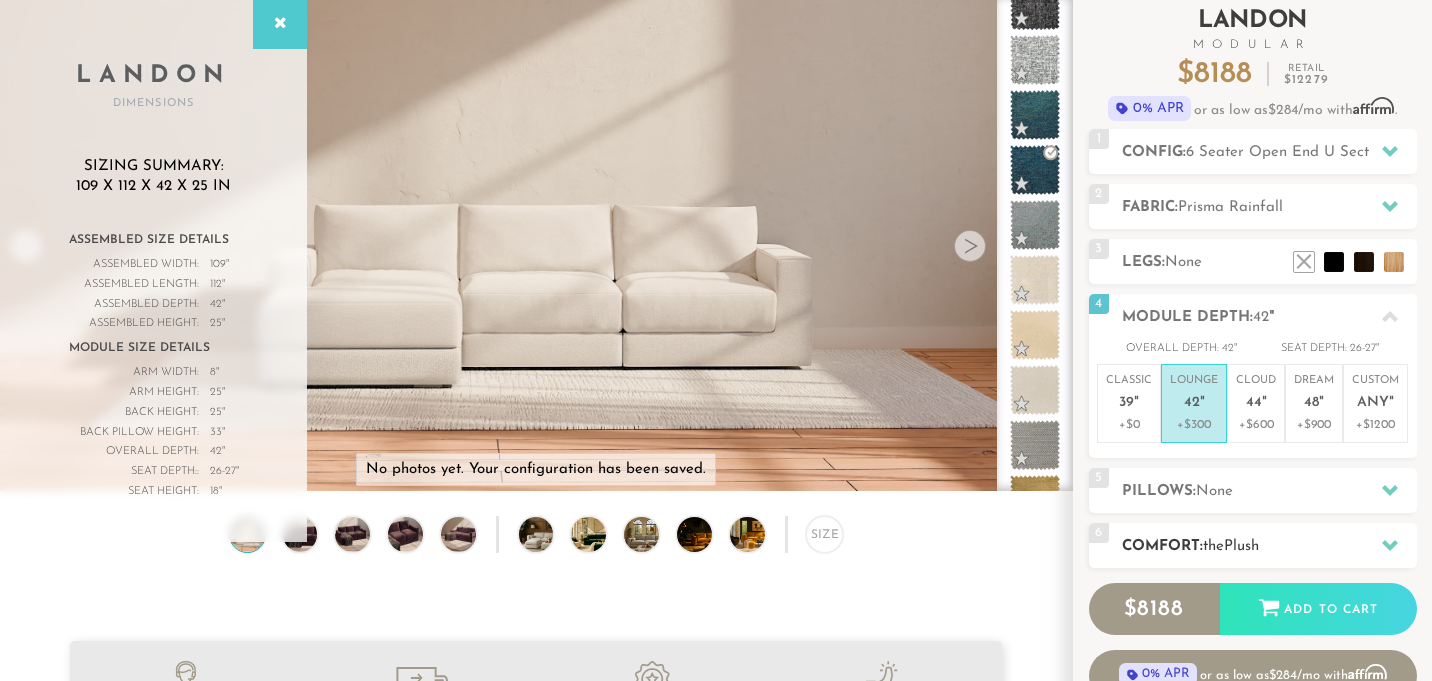 click on "6
Comfort:  the  Plush
medium firm" at bounding box center (1253, 545) 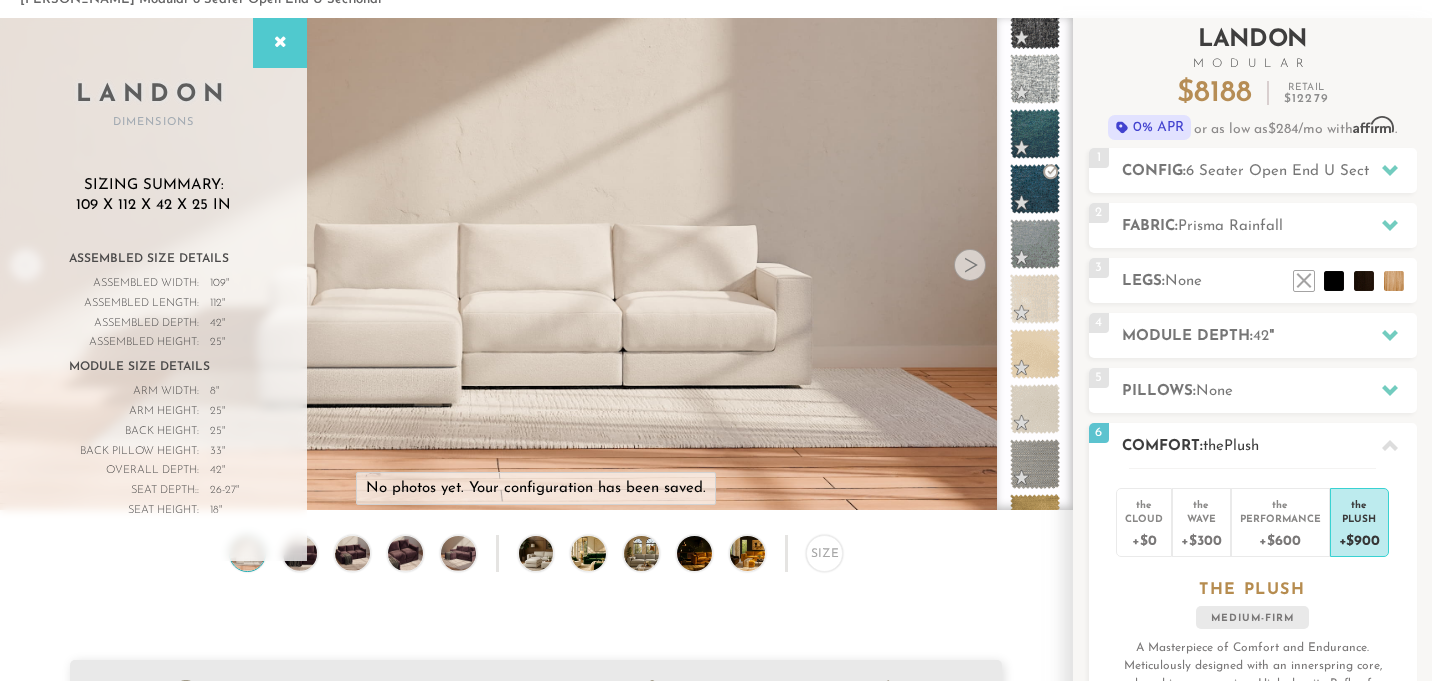 scroll, scrollTop: 105, scrollLeft: 0, axis: vertical 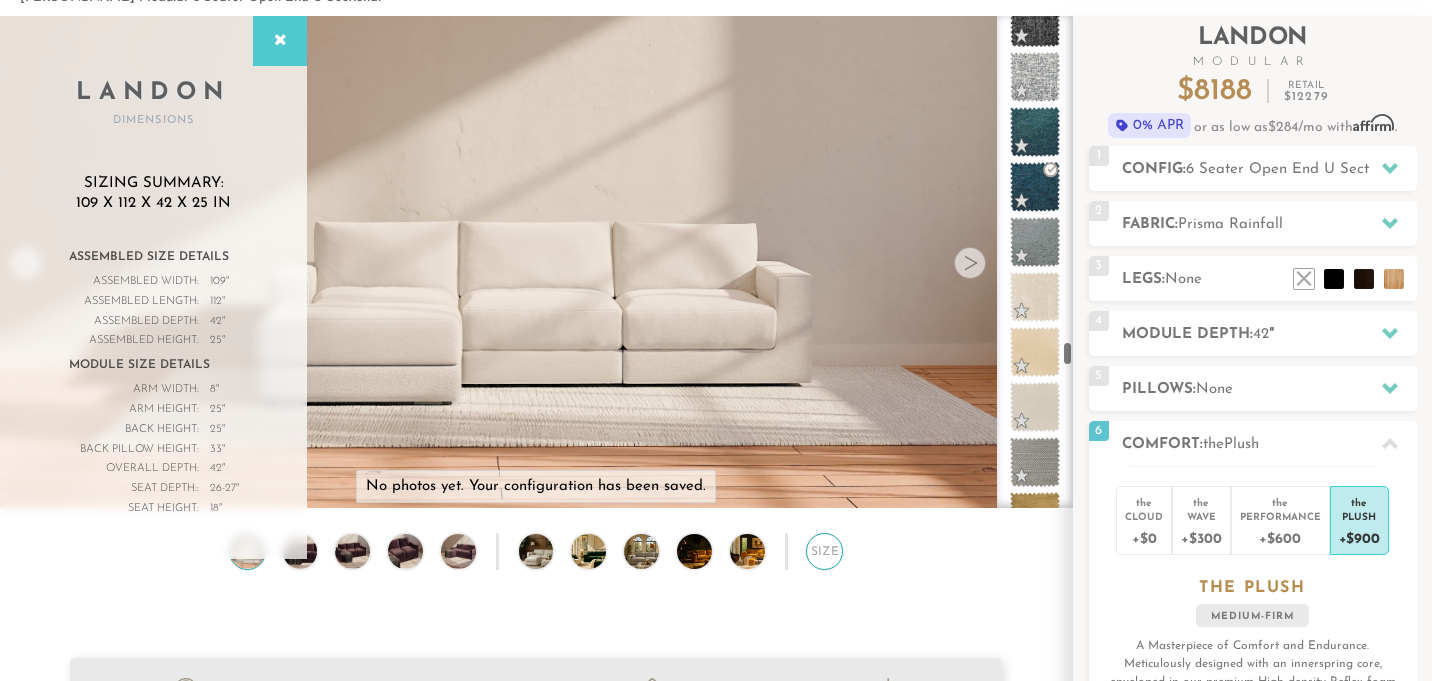 click on "Size" at bounding box center [824, 551] 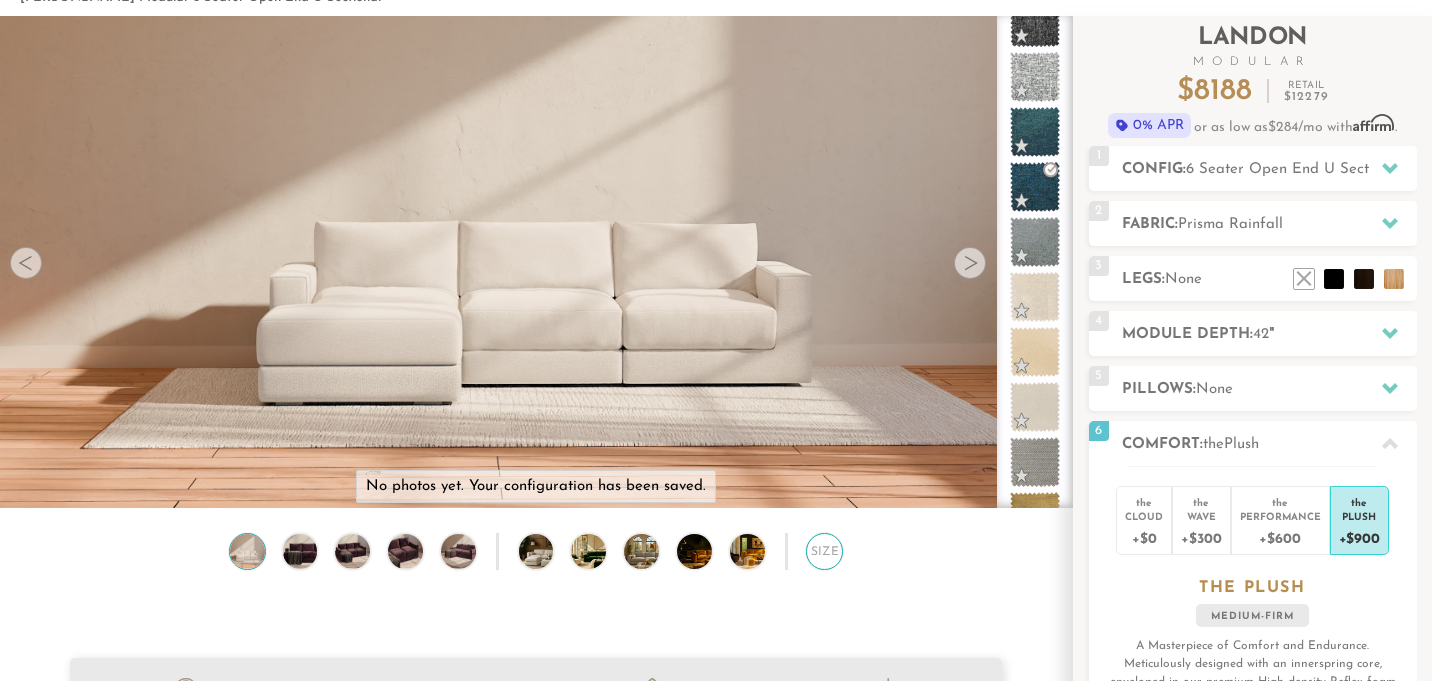 click on "Size" at bounding box center (824, 551) 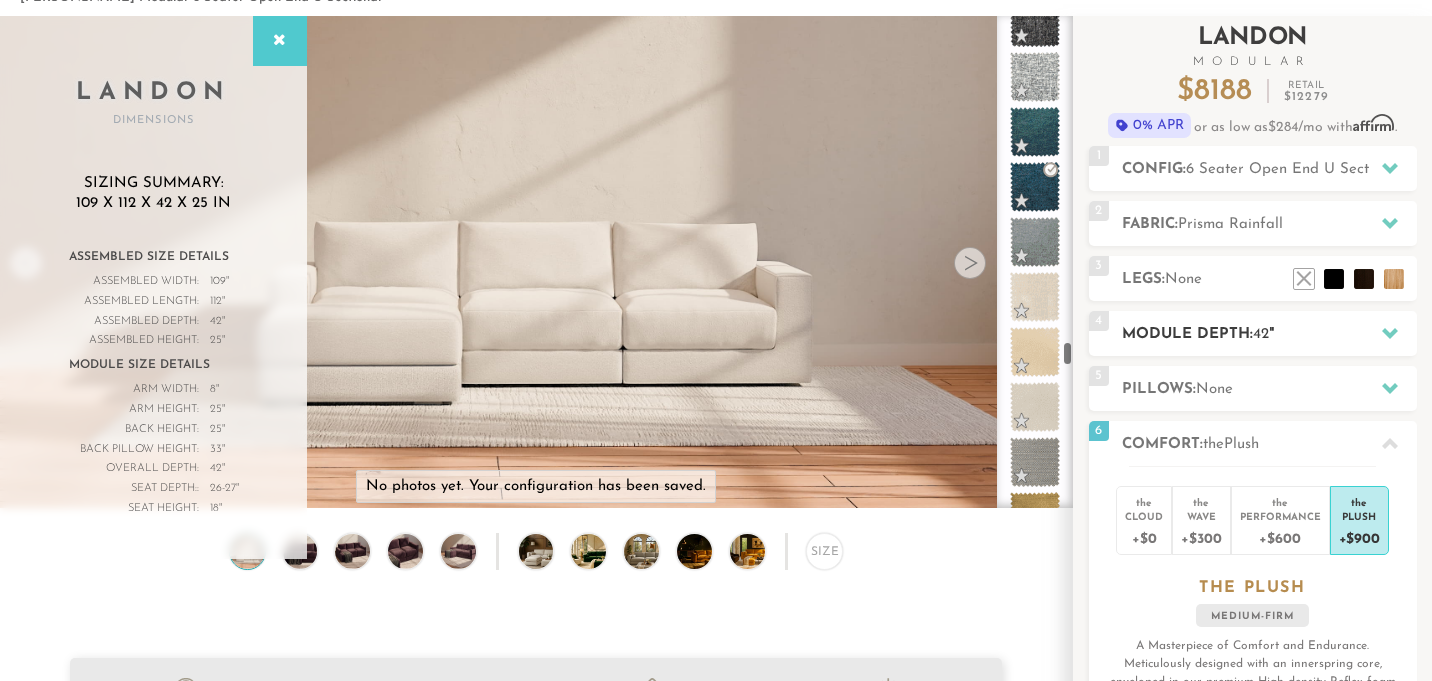 click on "42" at bounding box center (1261, 334) 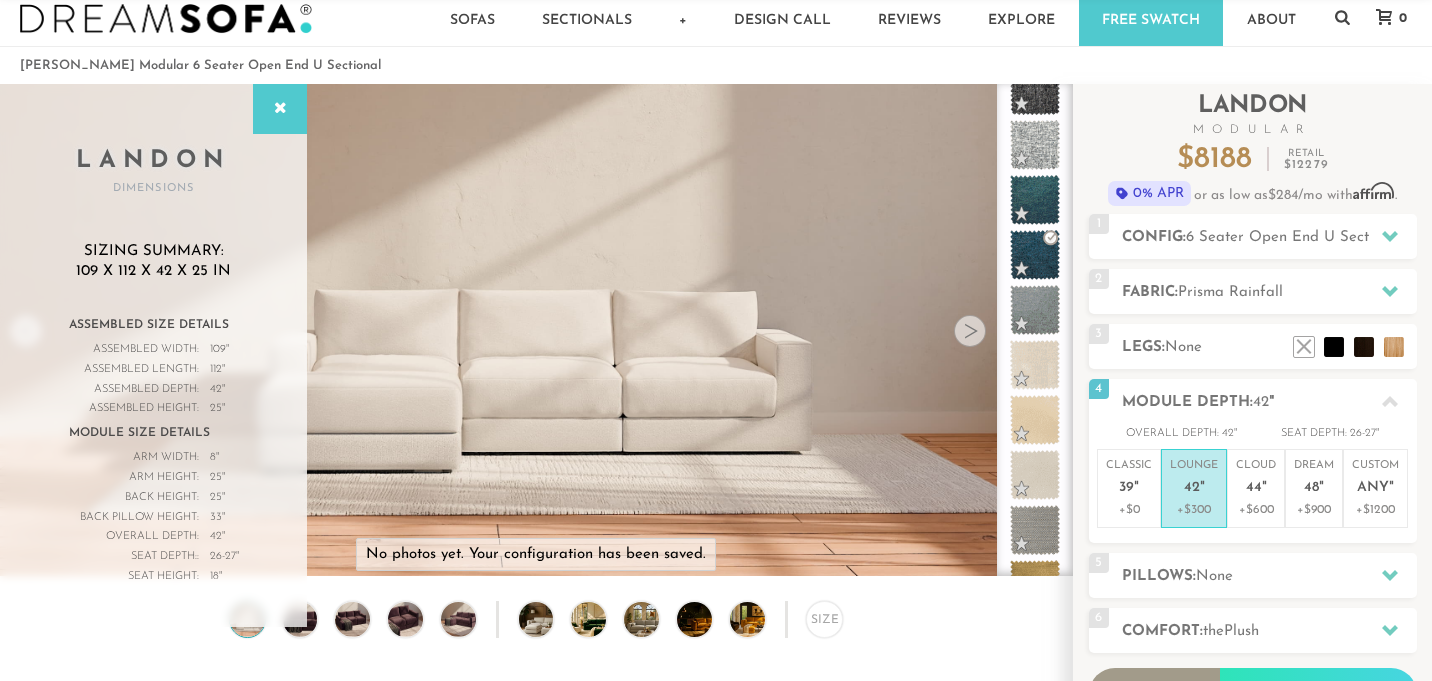 scroll, scrollTop: 35, scrollLeft: 0, axis: vertical 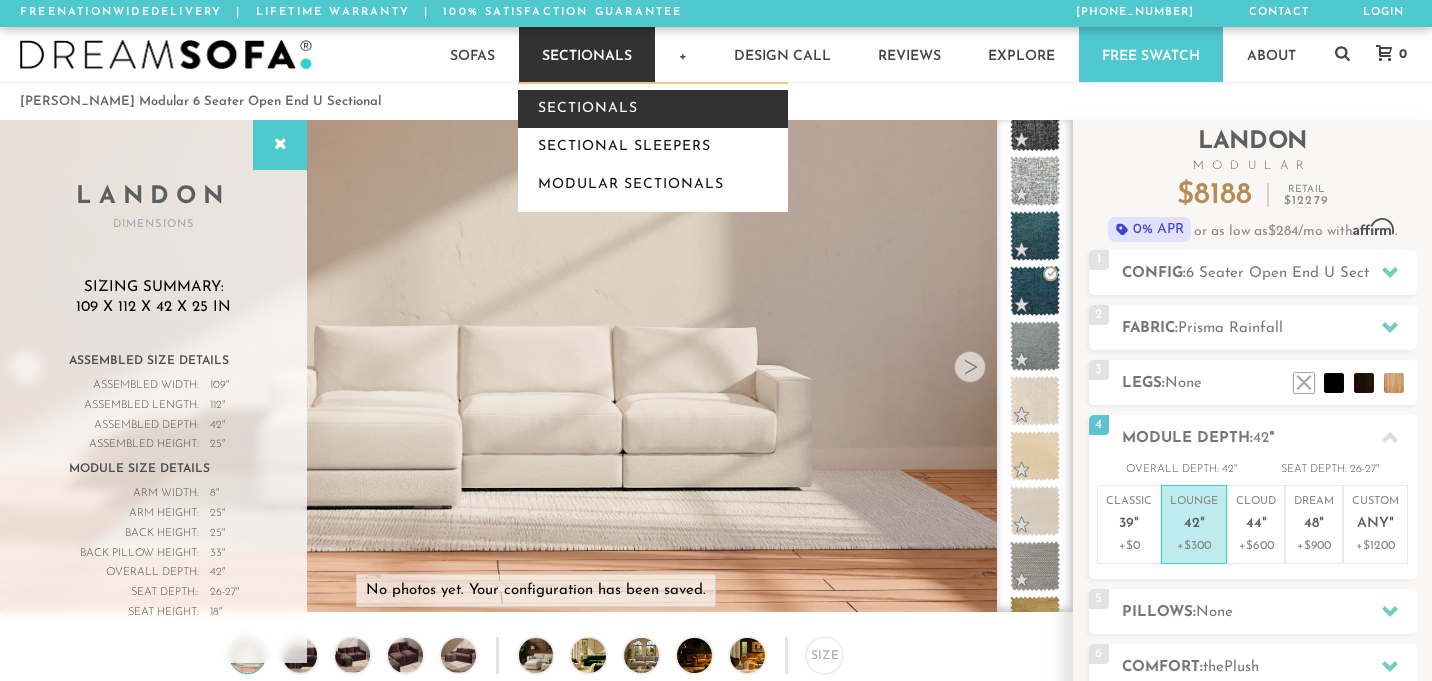 click on "Sectionals" at bounding box center [653, 109] 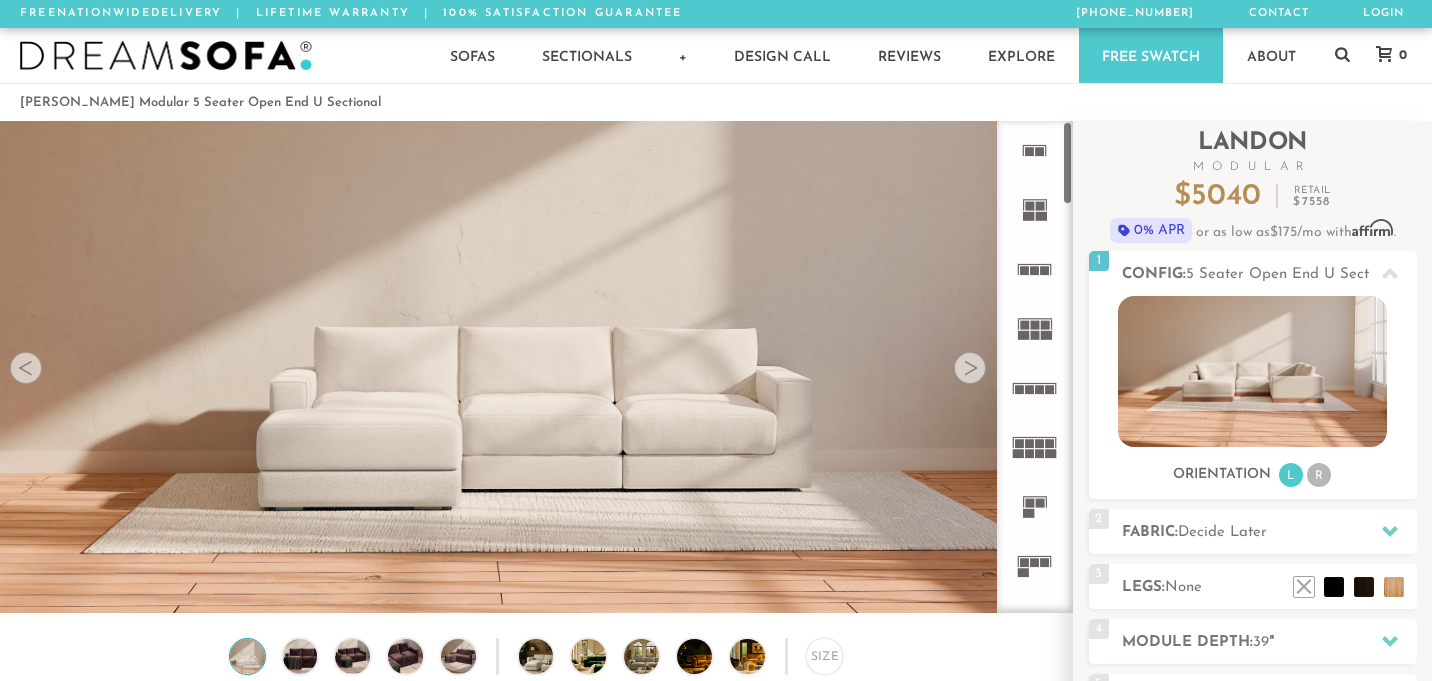 scroll, scrollTop: 0, scrollLeft: 0, axis: both 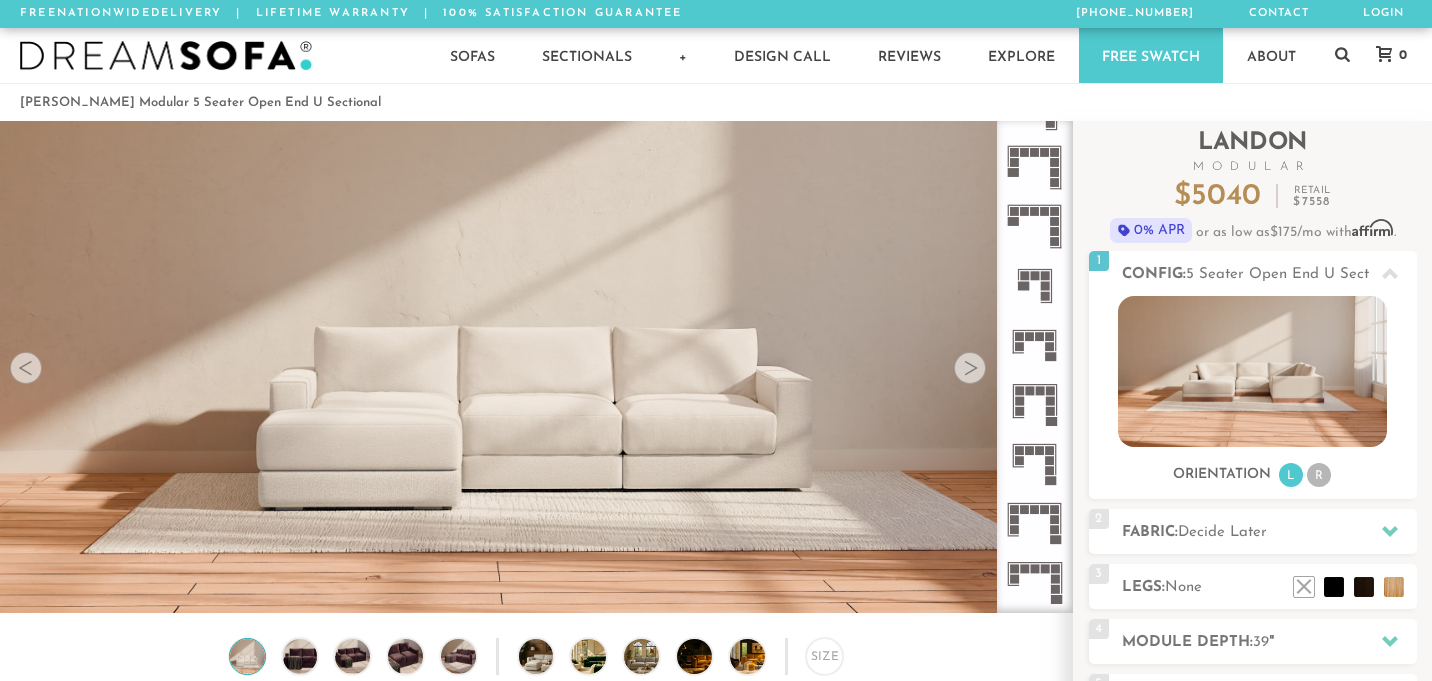 click 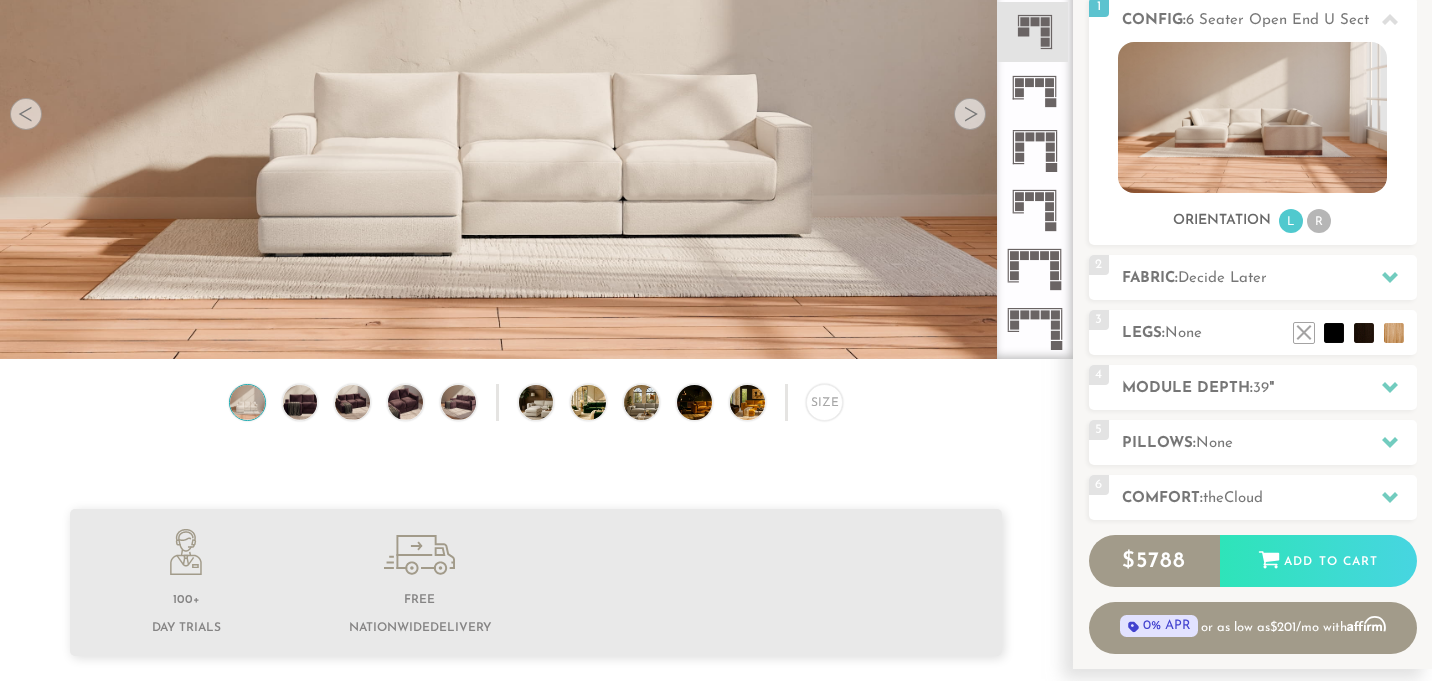 scroll, scrollTop: 265, scrollLeft: 0, axis: vertical 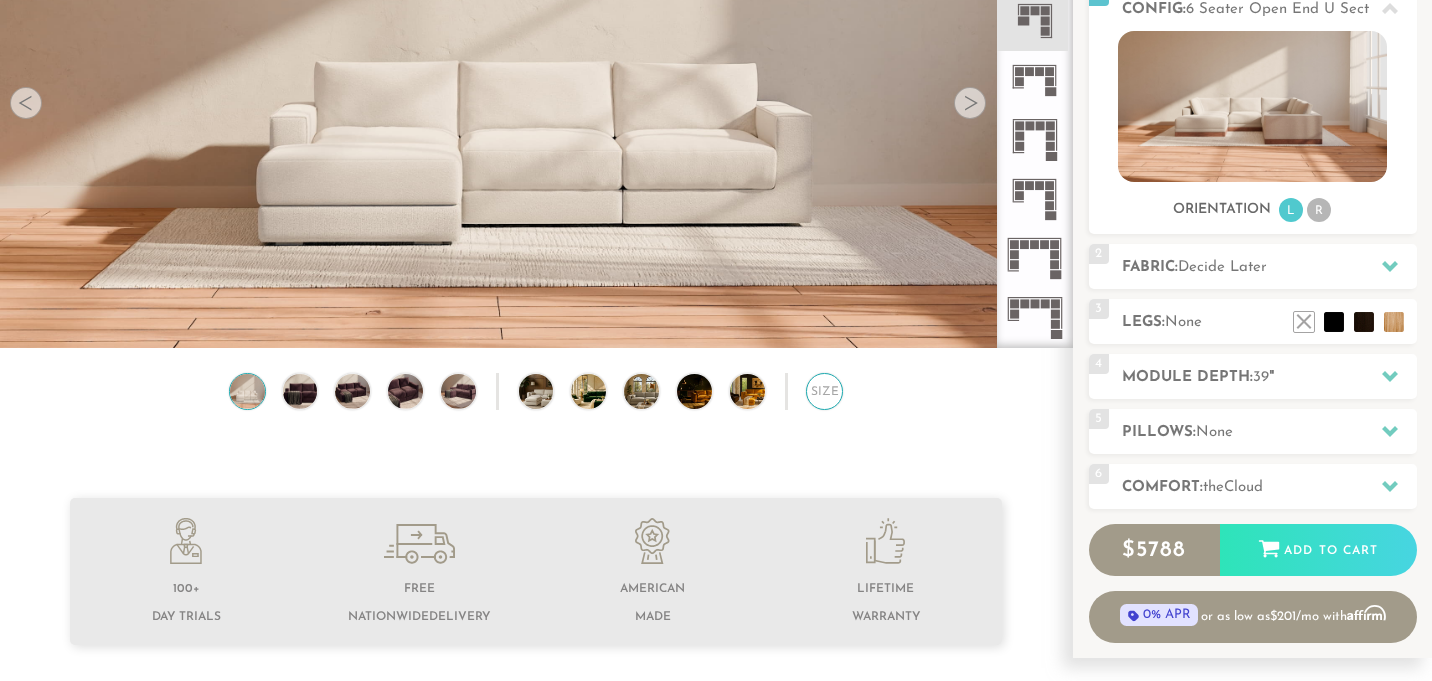 click on "Size" at bounding box center (824, 391) 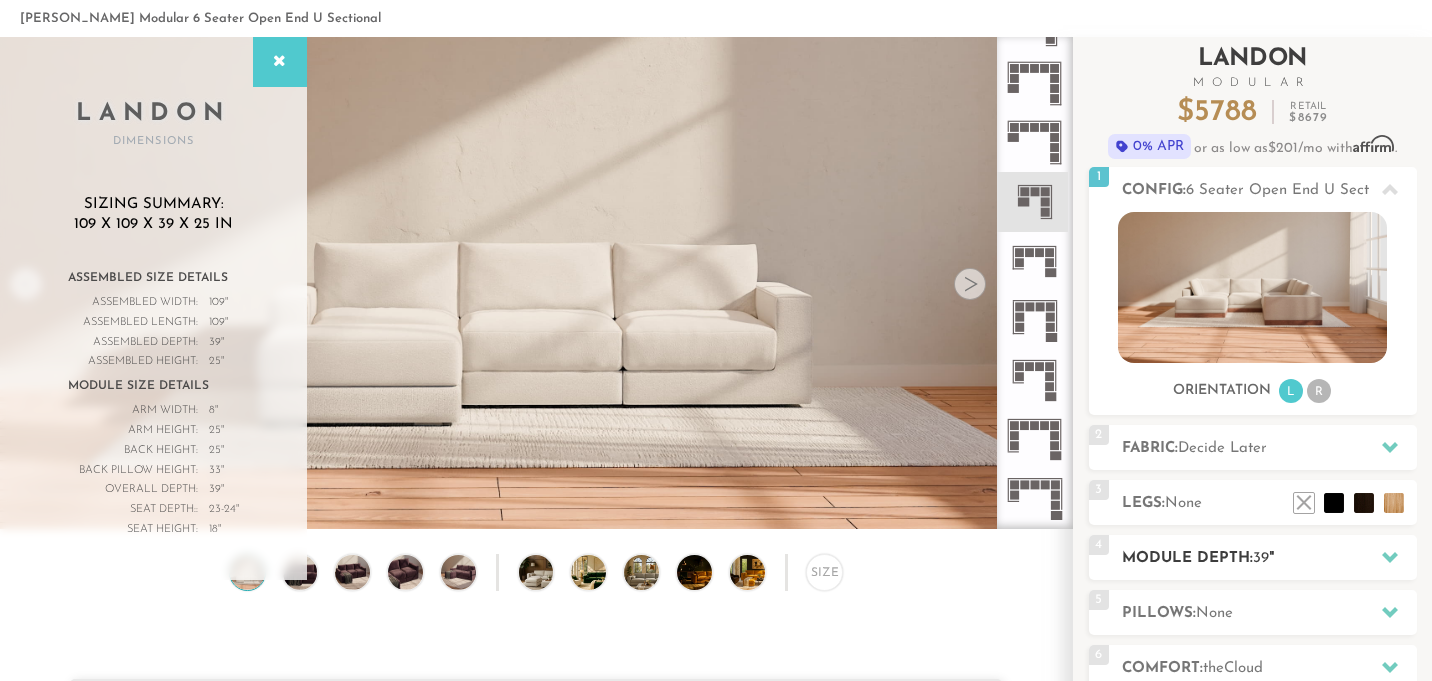 scroll, scrollTop: 85, scrollLeft: 0, axis: vertical 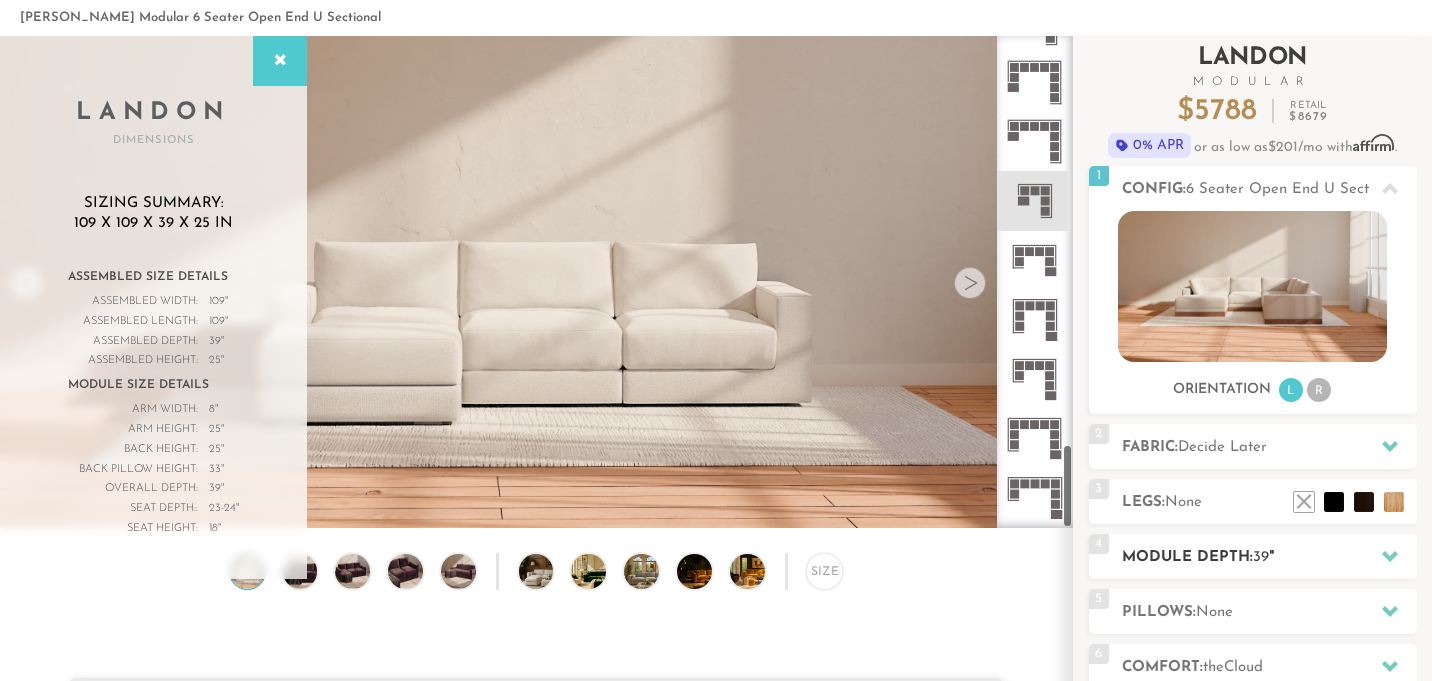 click on "Module Depth:  39 "" at bounding box center [1269, 557] 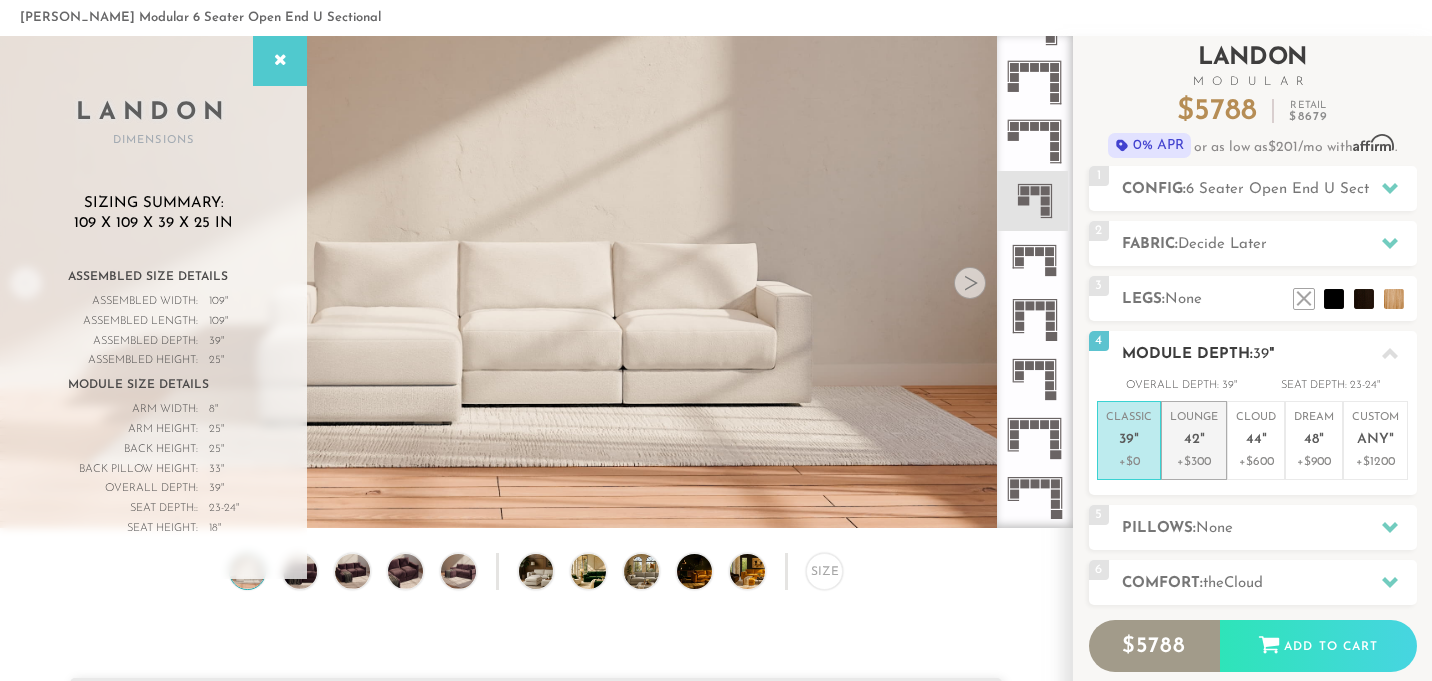 click on "+$300" at bounding box center [1194, 462] 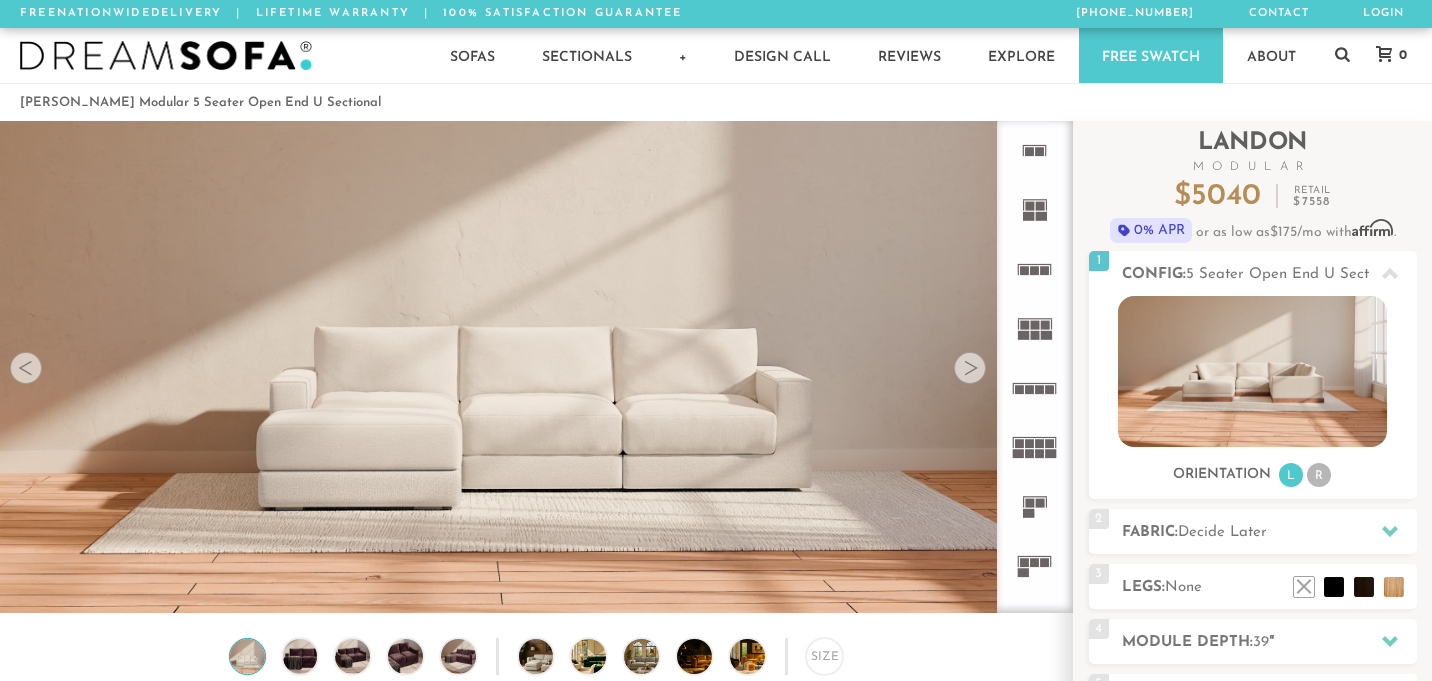 scroll, scrollTop: 0, scrollLeft: 0, axis: both 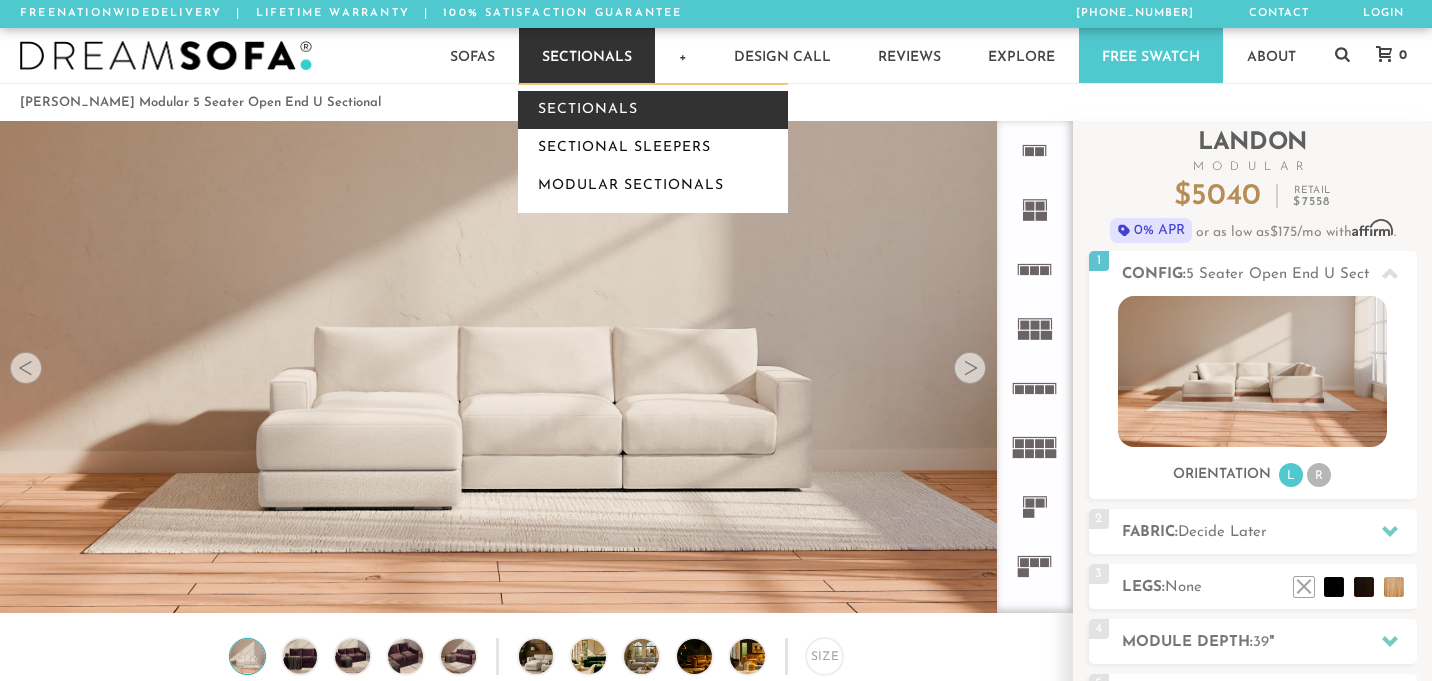 click on "Sectionals" at bounding box center [653, 110] 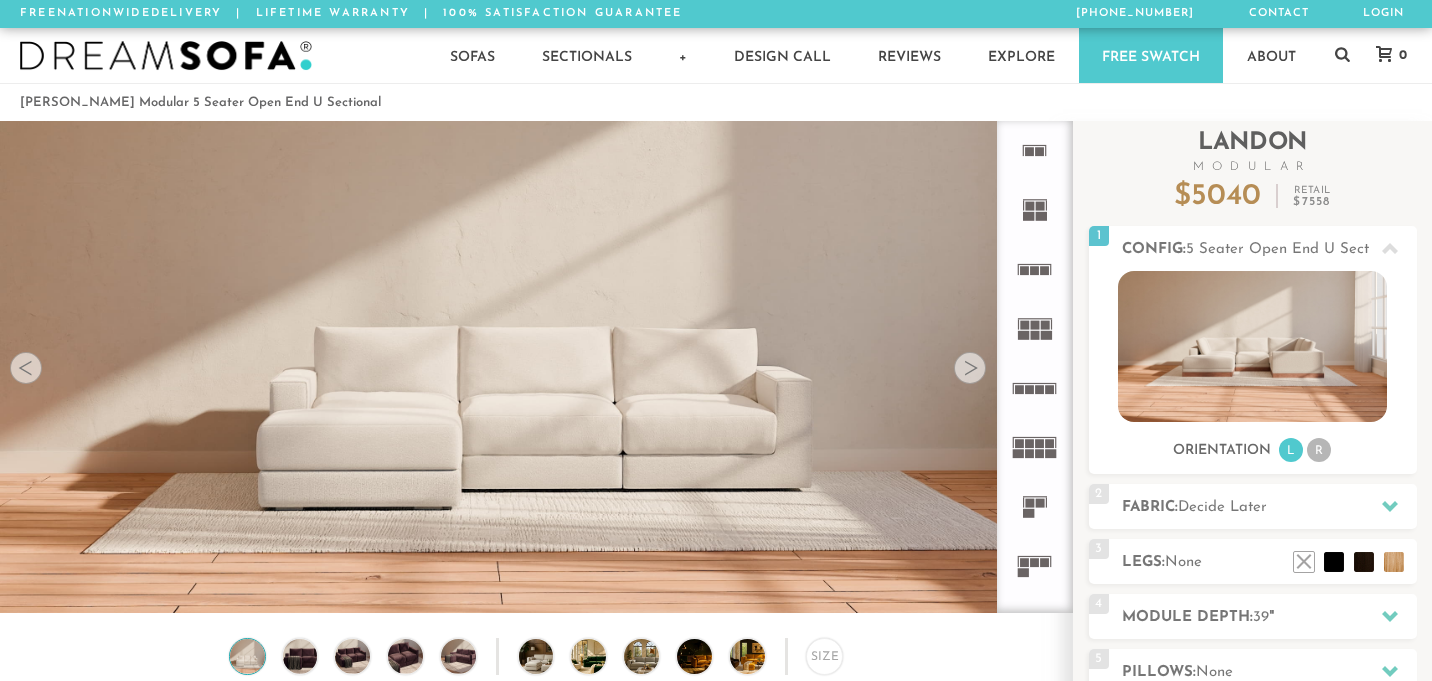 scroll, scrollTop: 0, scrollLeft: 0, axis: both 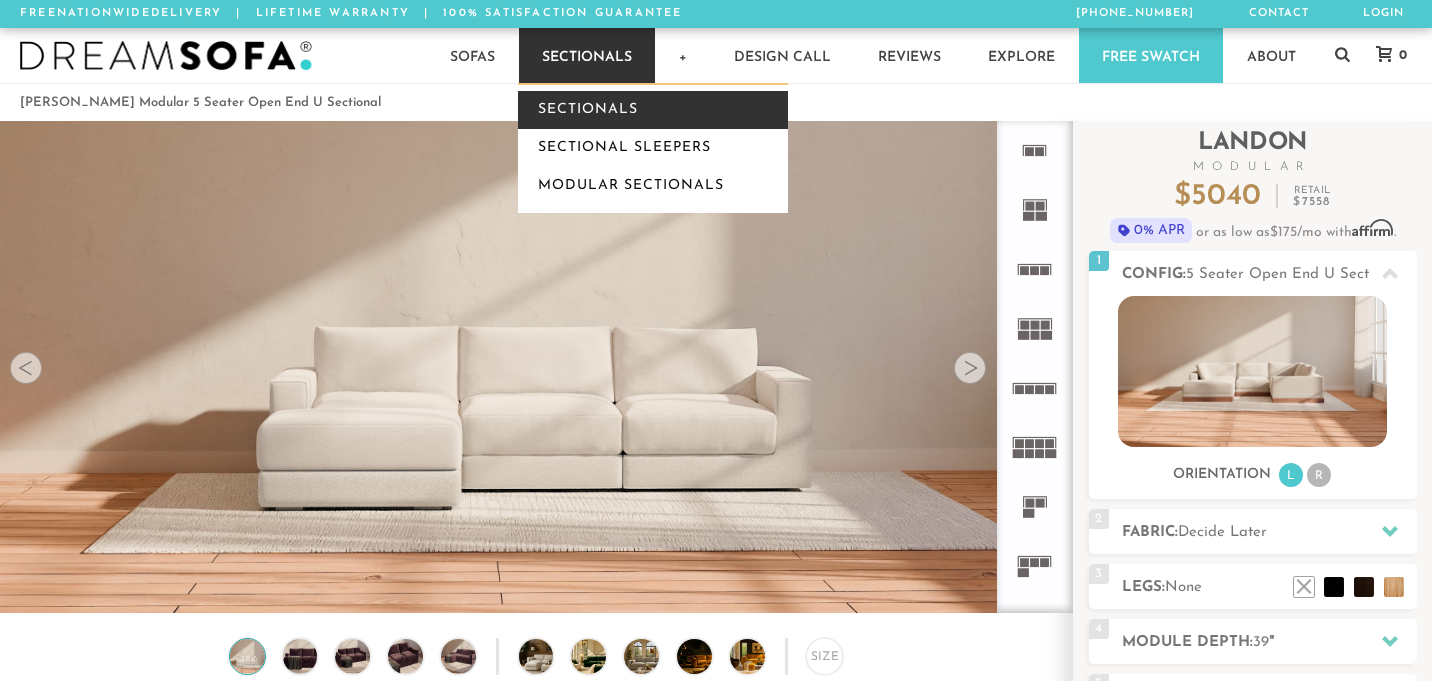 click on "Sectionals" at bounding box center (653, 110) 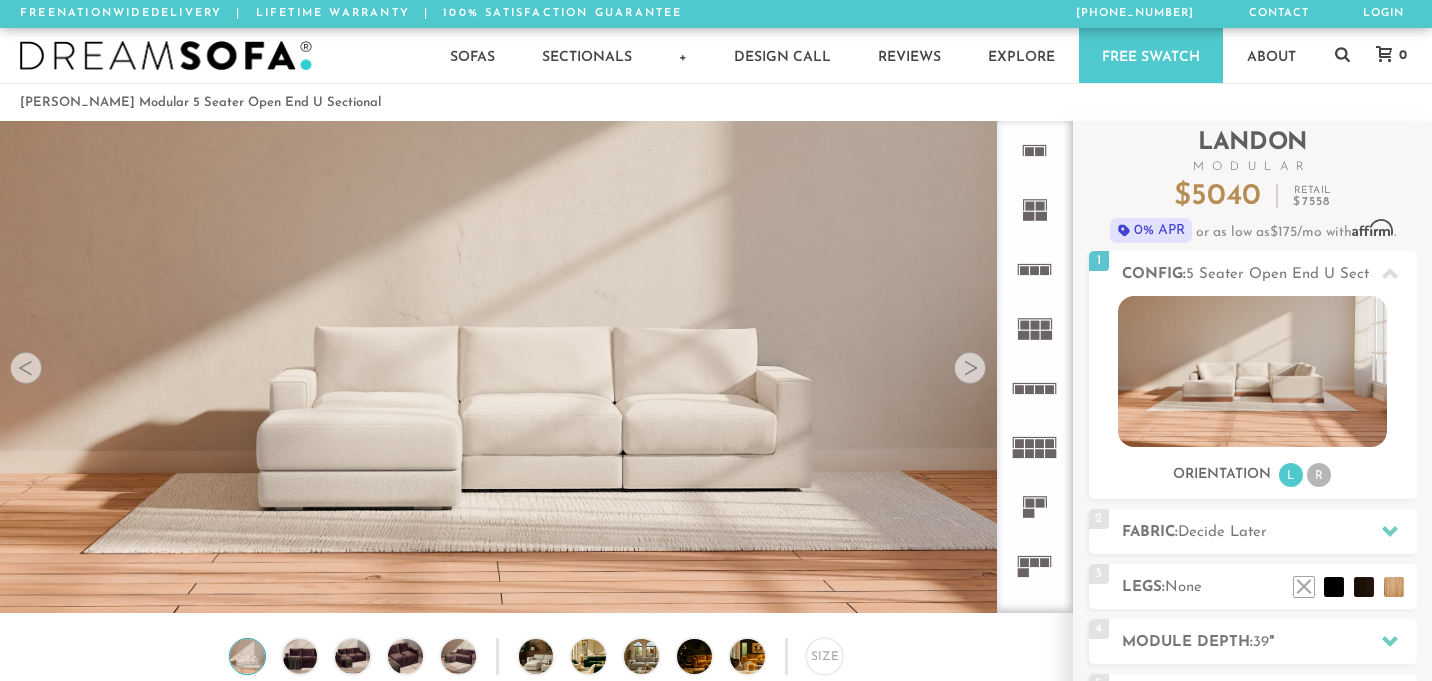 scroll, scrollTop: 0, scrollLeft: 0, axis: both 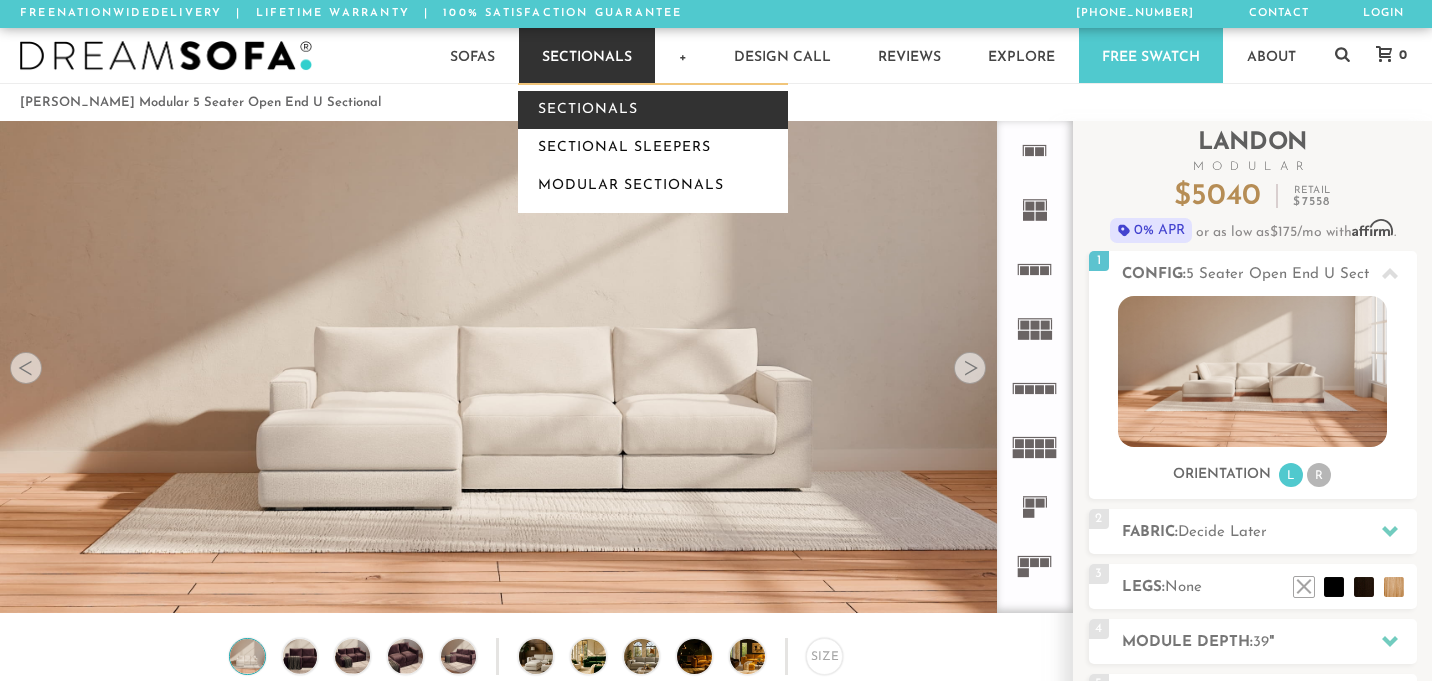 click on "Sectionals" at bounding box center (653, 110) 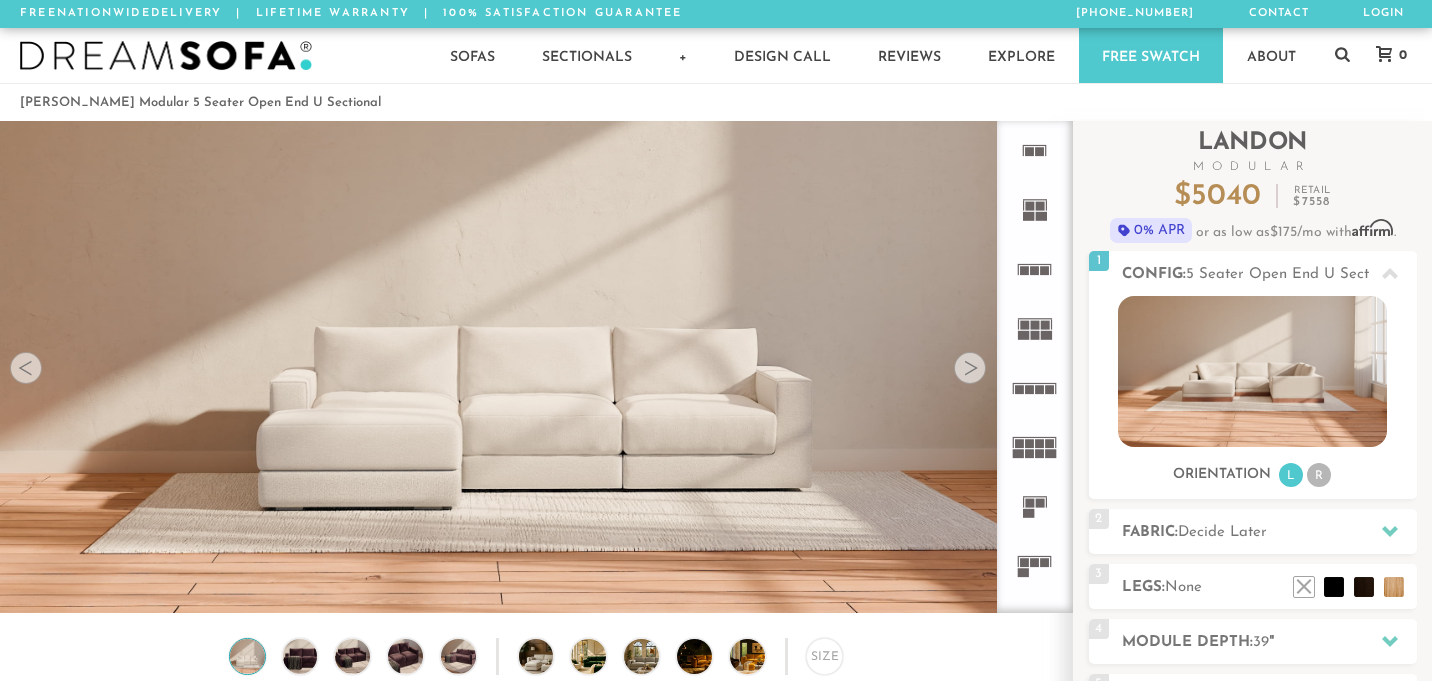 scroll, scrollTop: 0, scrollLeft: 0, axis: both 